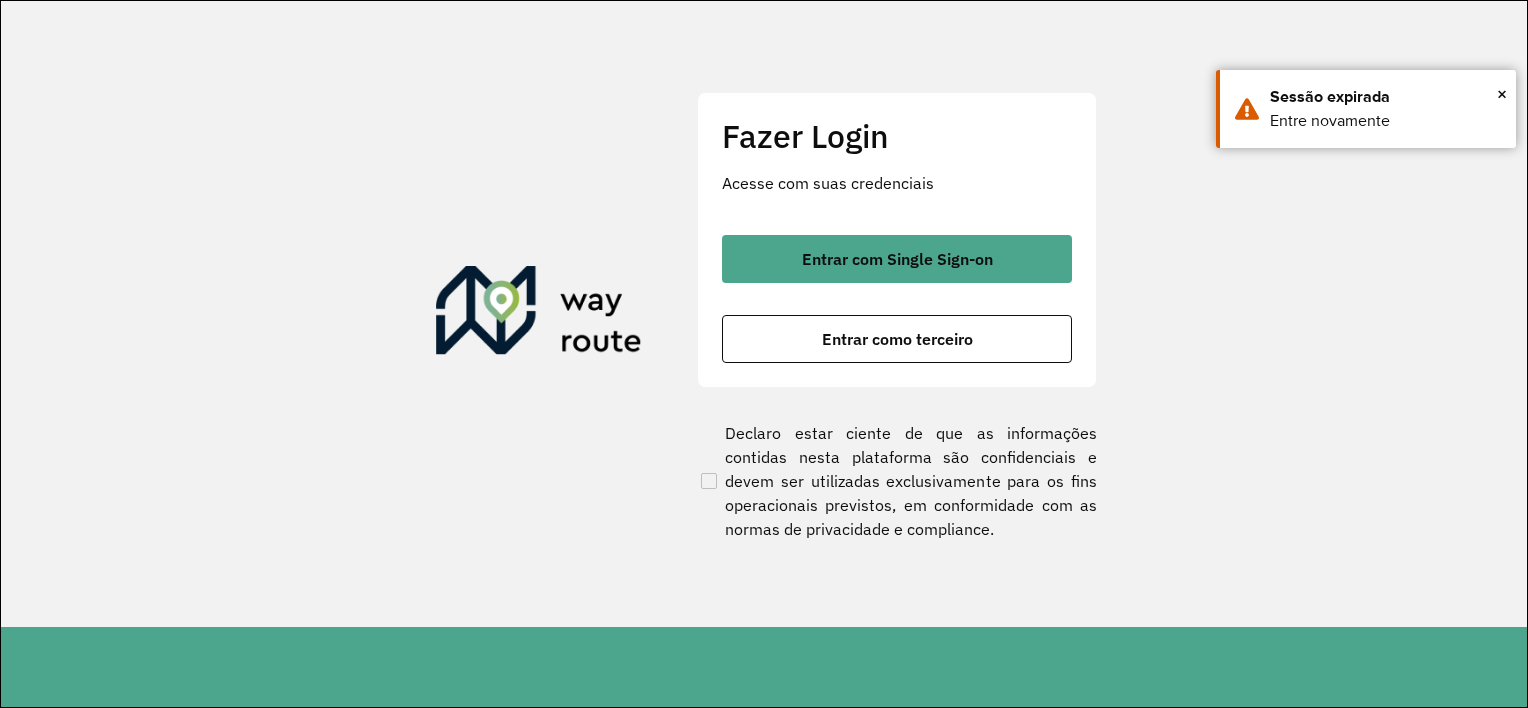 scroll, scrollTop: 0, scrollLeft: 0, axis: both 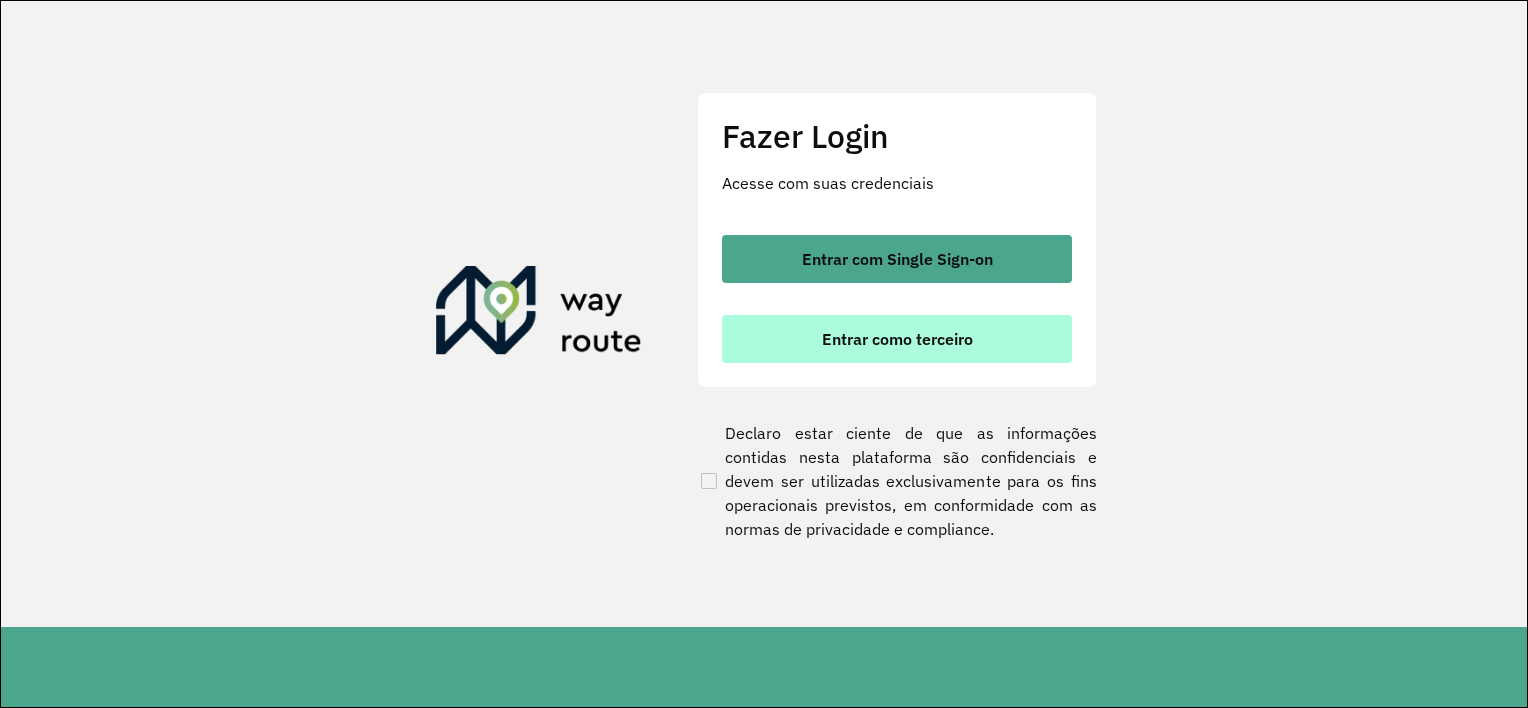 click on "Entrar como terceiro" at bounding box center [897, 339] 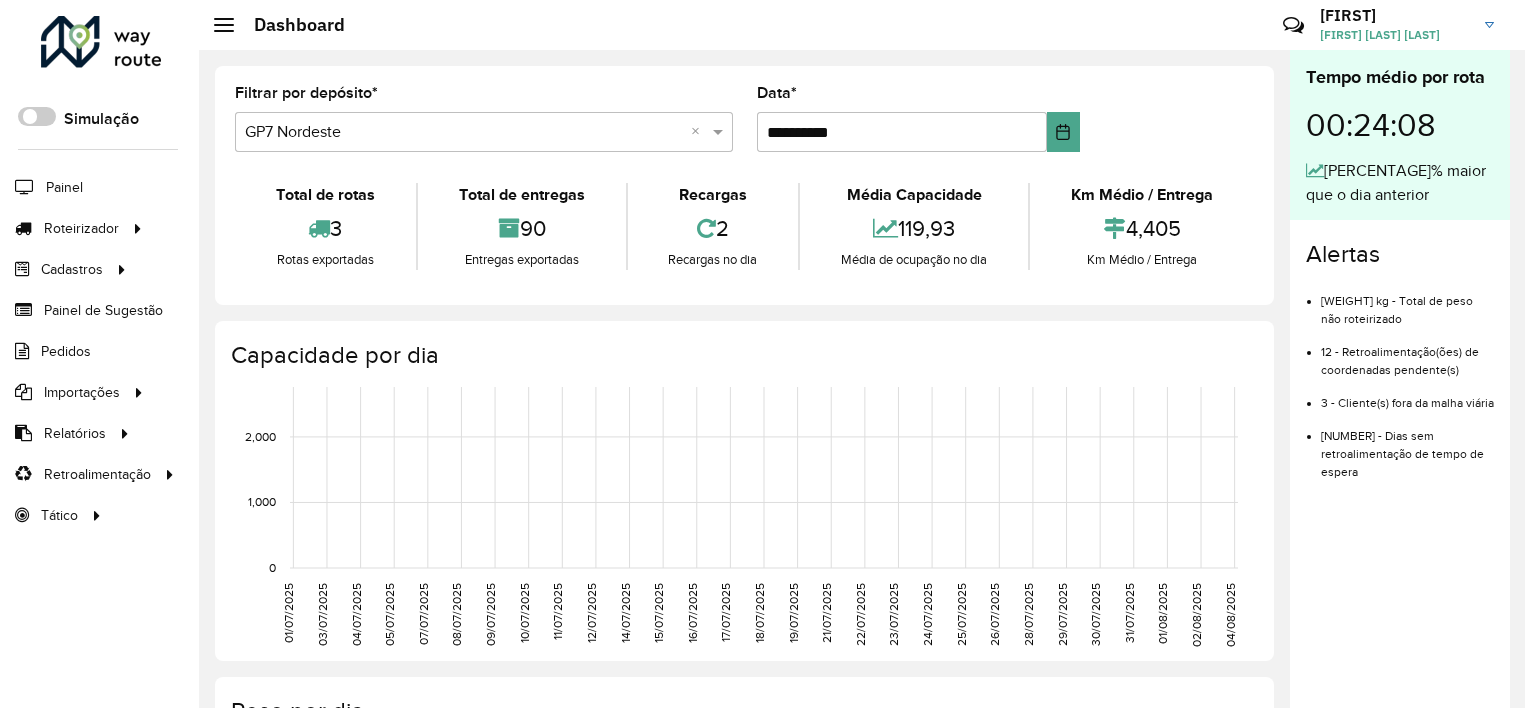 scroll, scrollTop: 0, scrollLeft: 0, axis: both 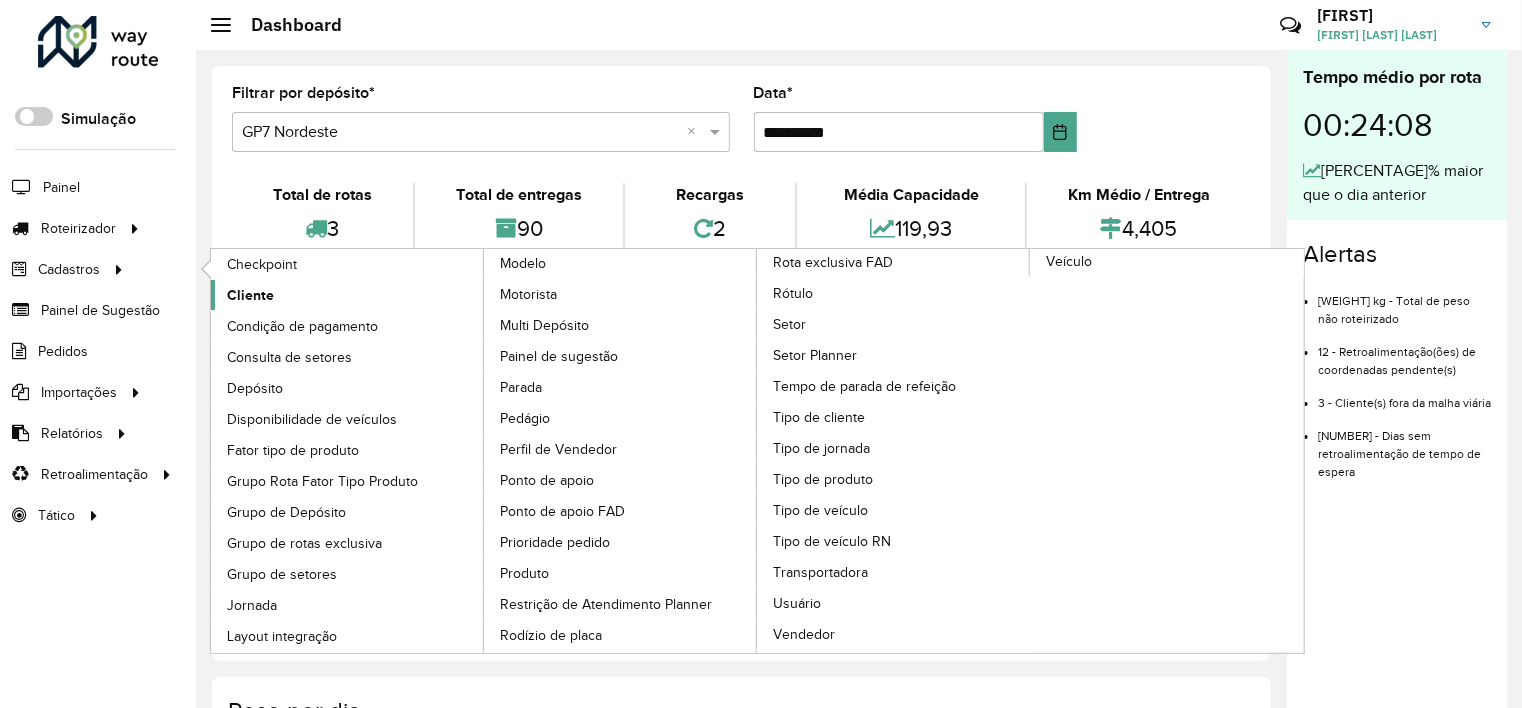 click on "Cliente" 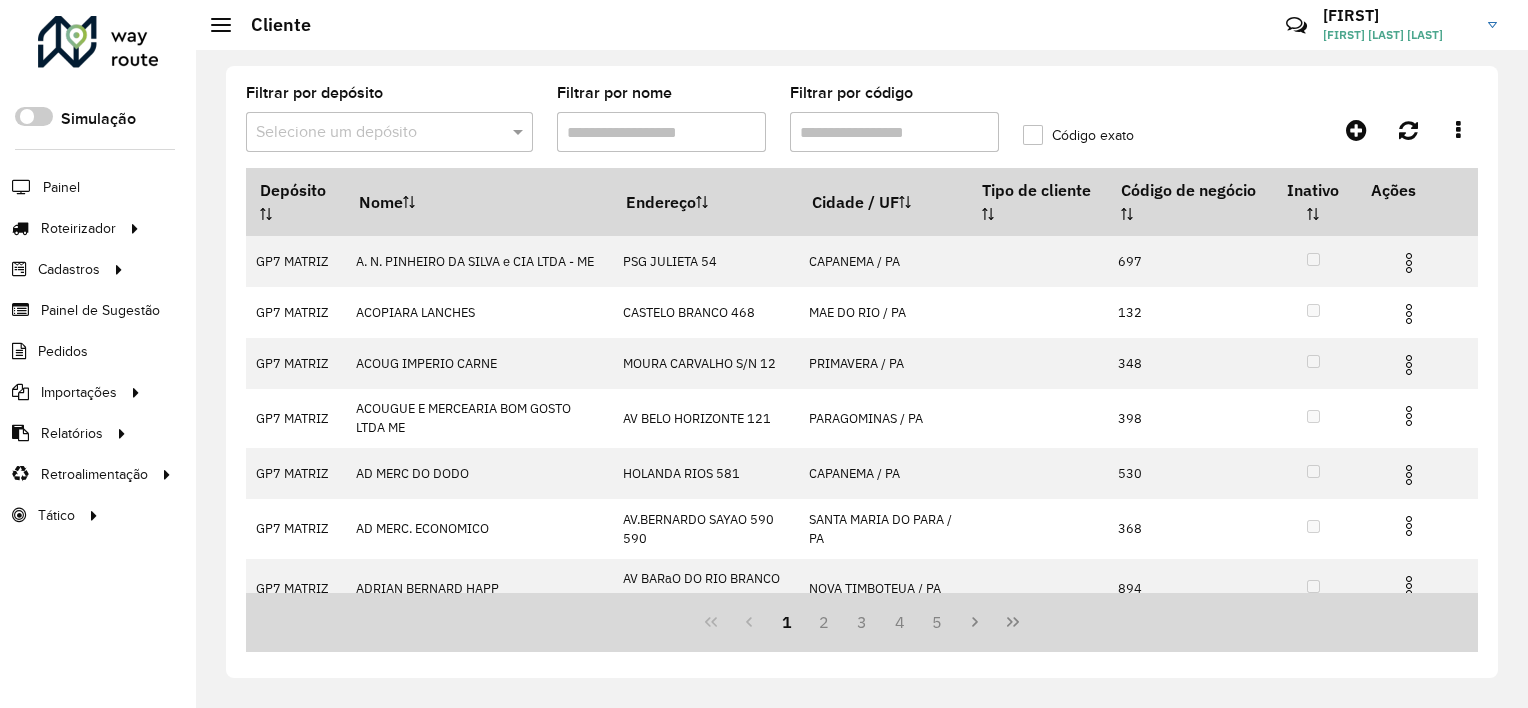 click on "Filtrar por código" at bounding box center [894, 132] 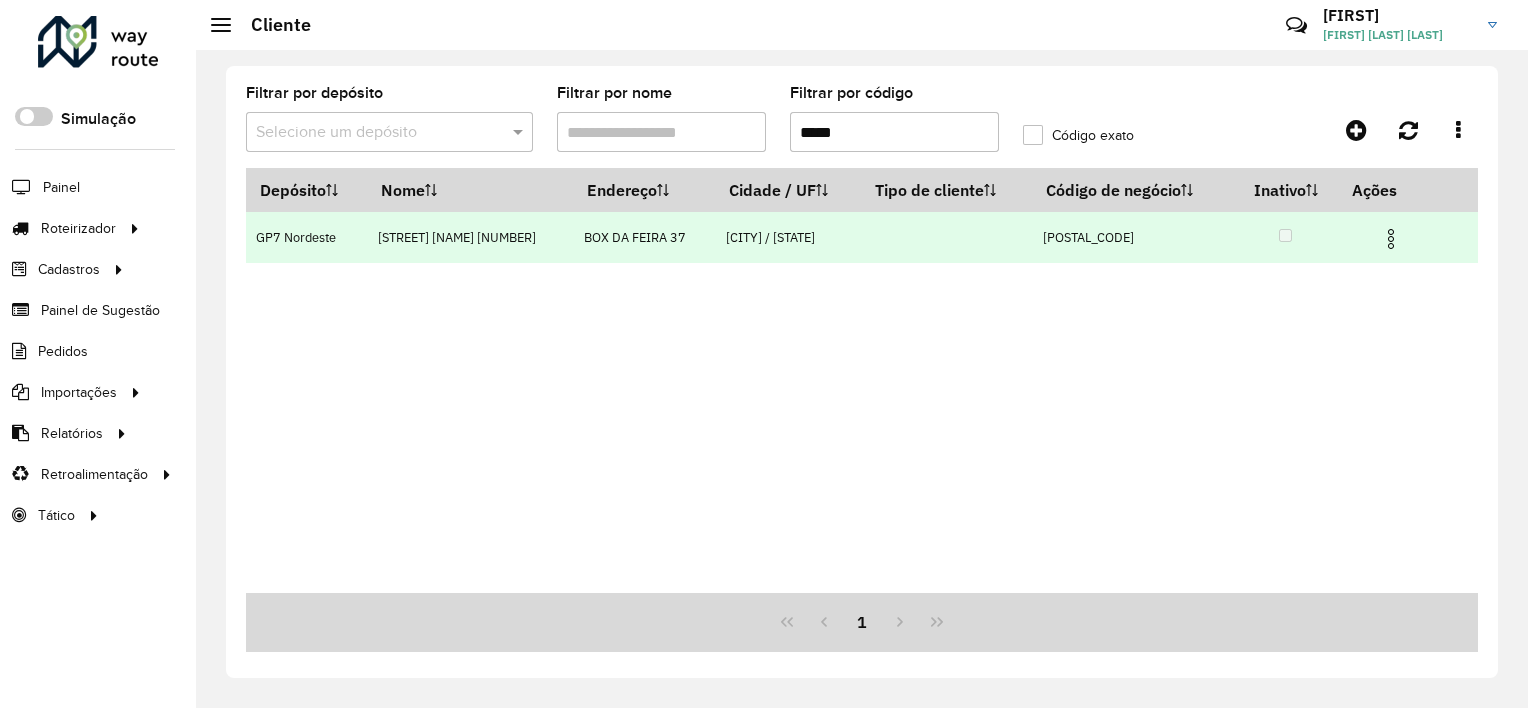type on "*****" 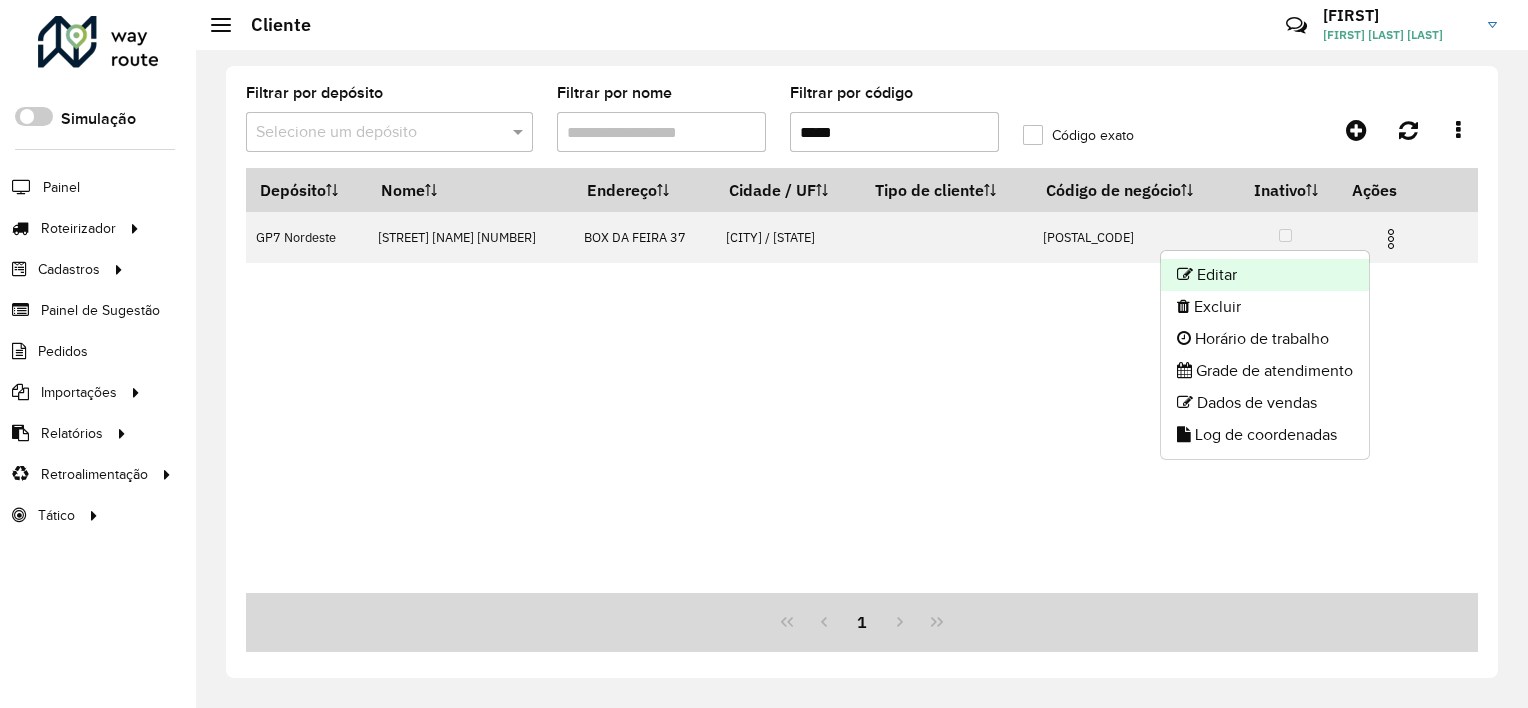 click on "Editar" 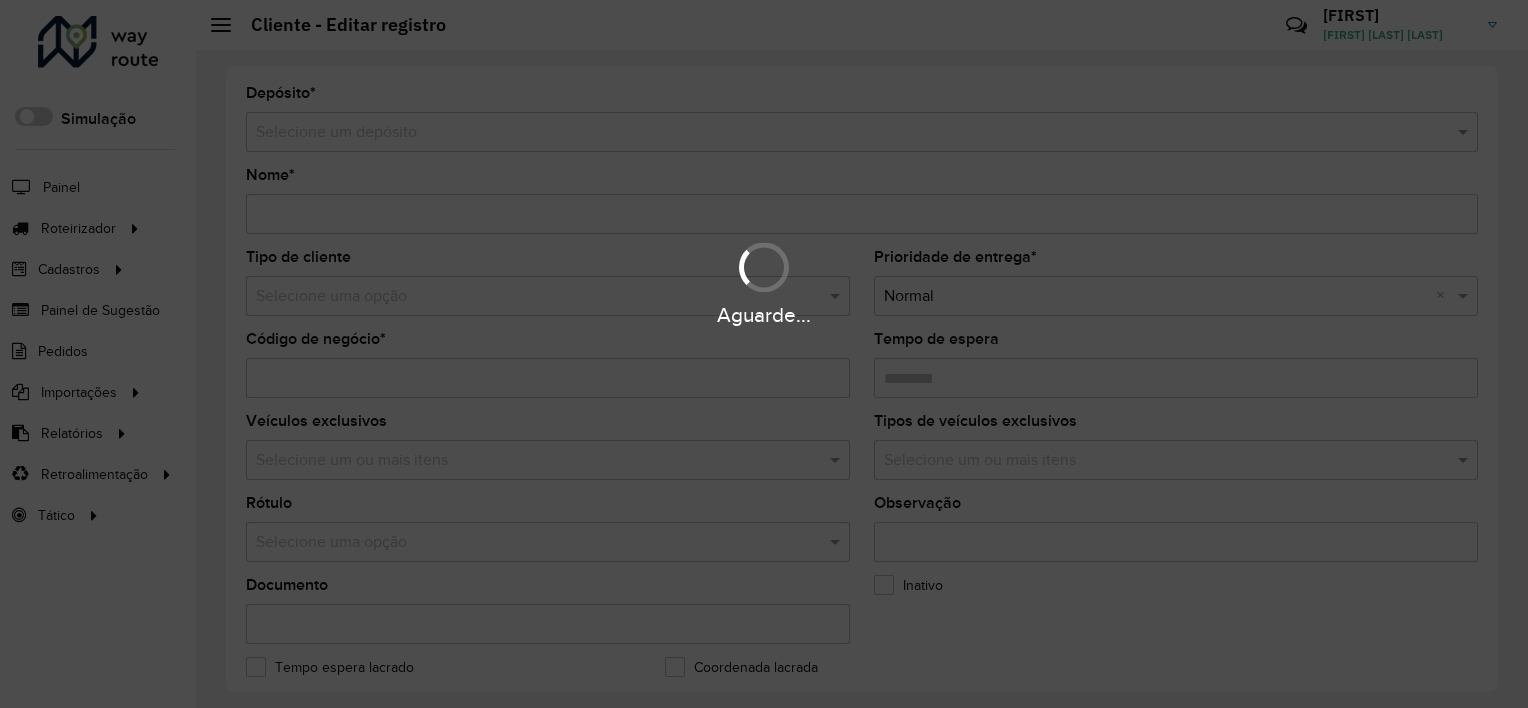 type on "**********" 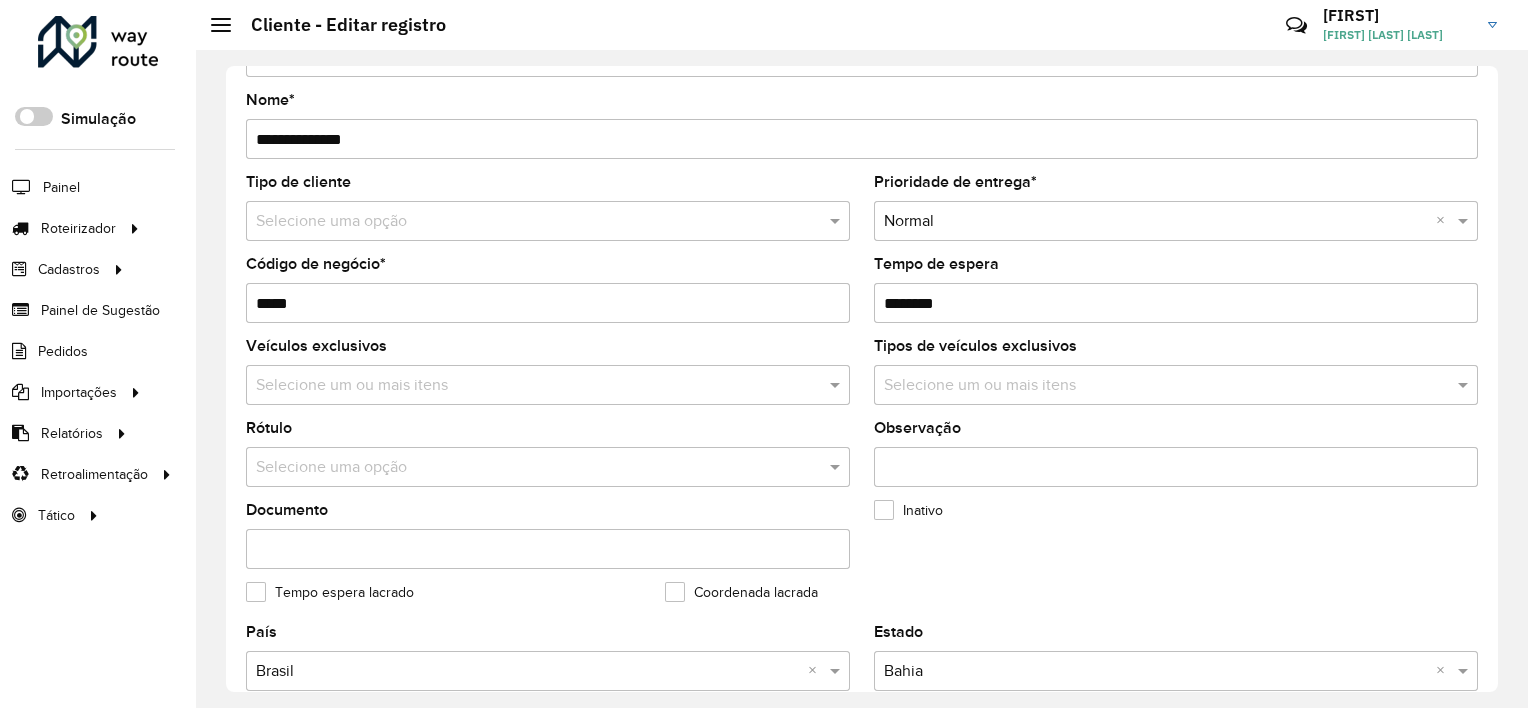 scroll, scrollTop: 0, scrollLeft: 0, axis: both 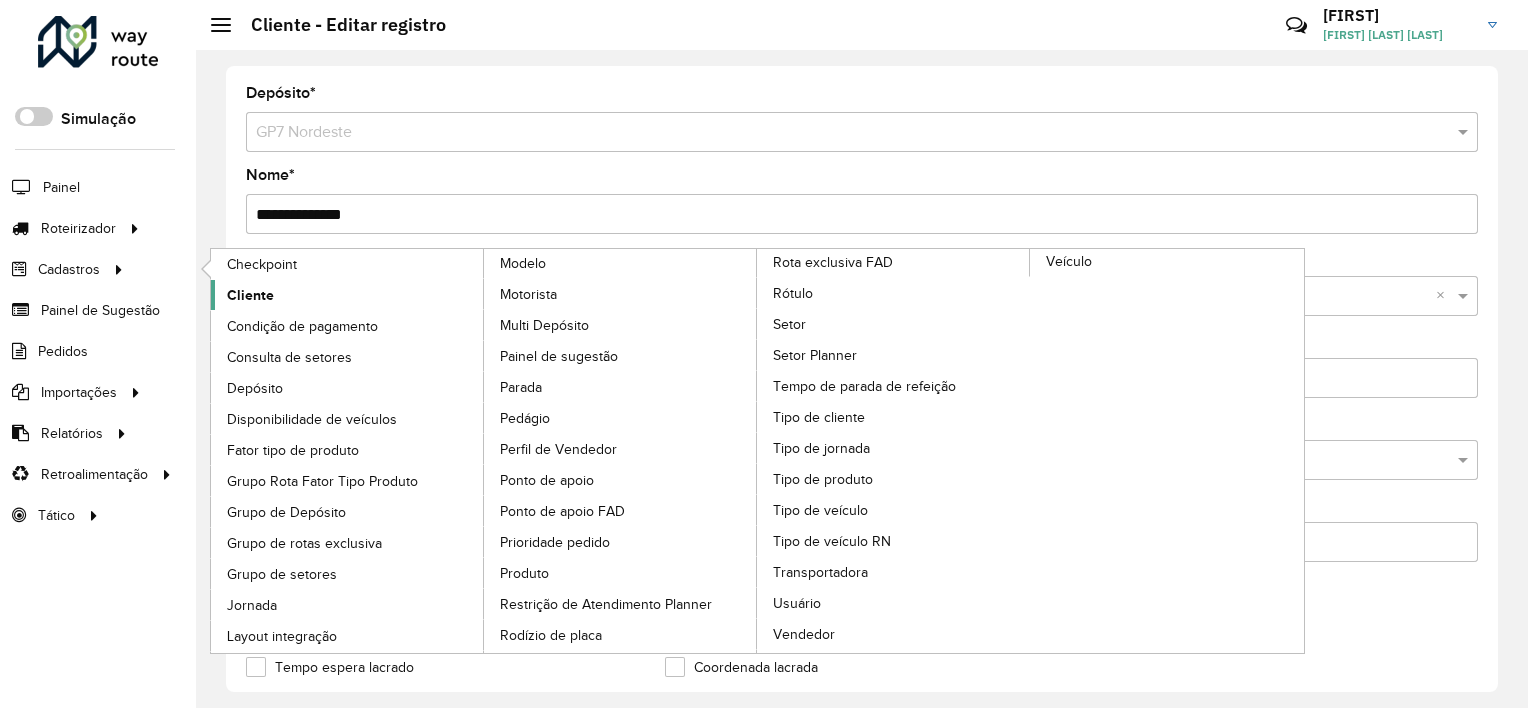 click on "Cliente" 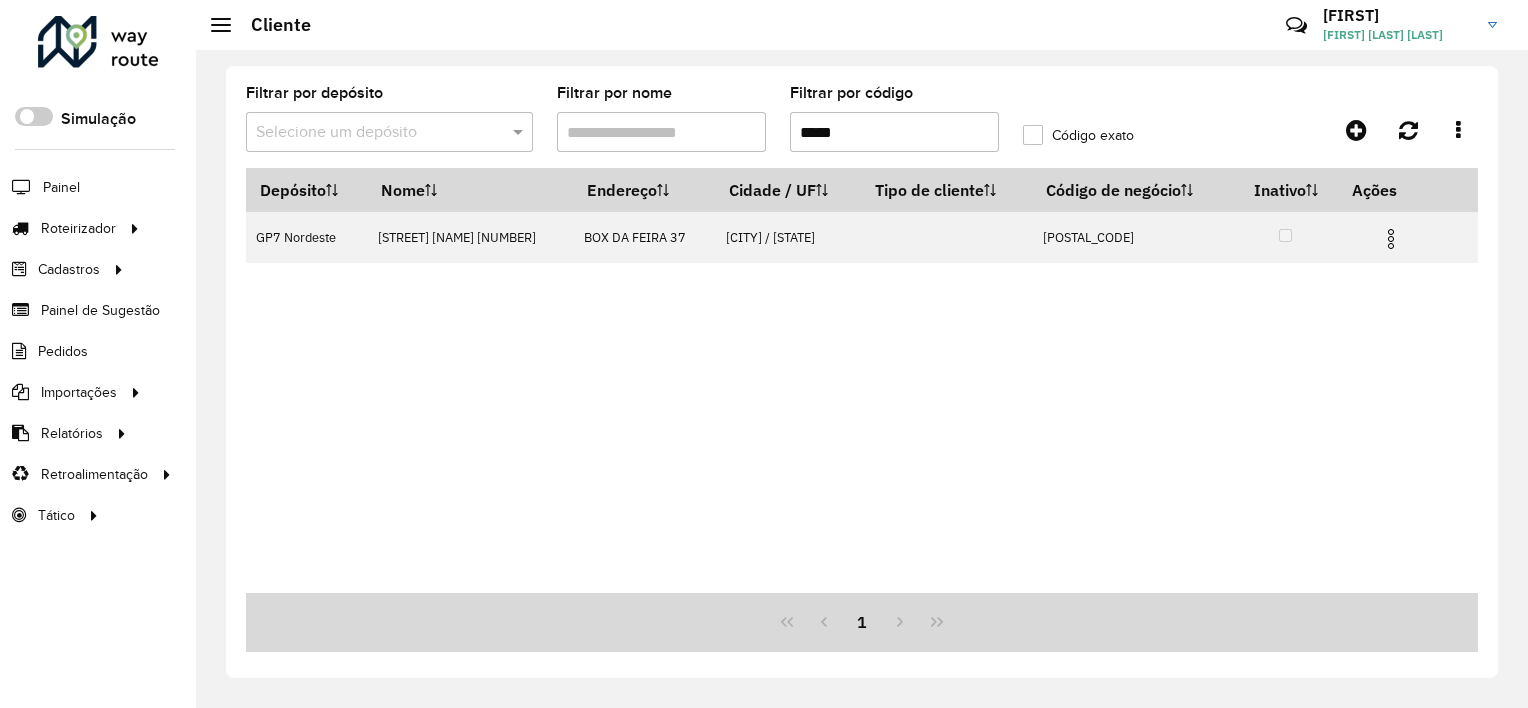 click on "*****" at bounding box center (894, 132) 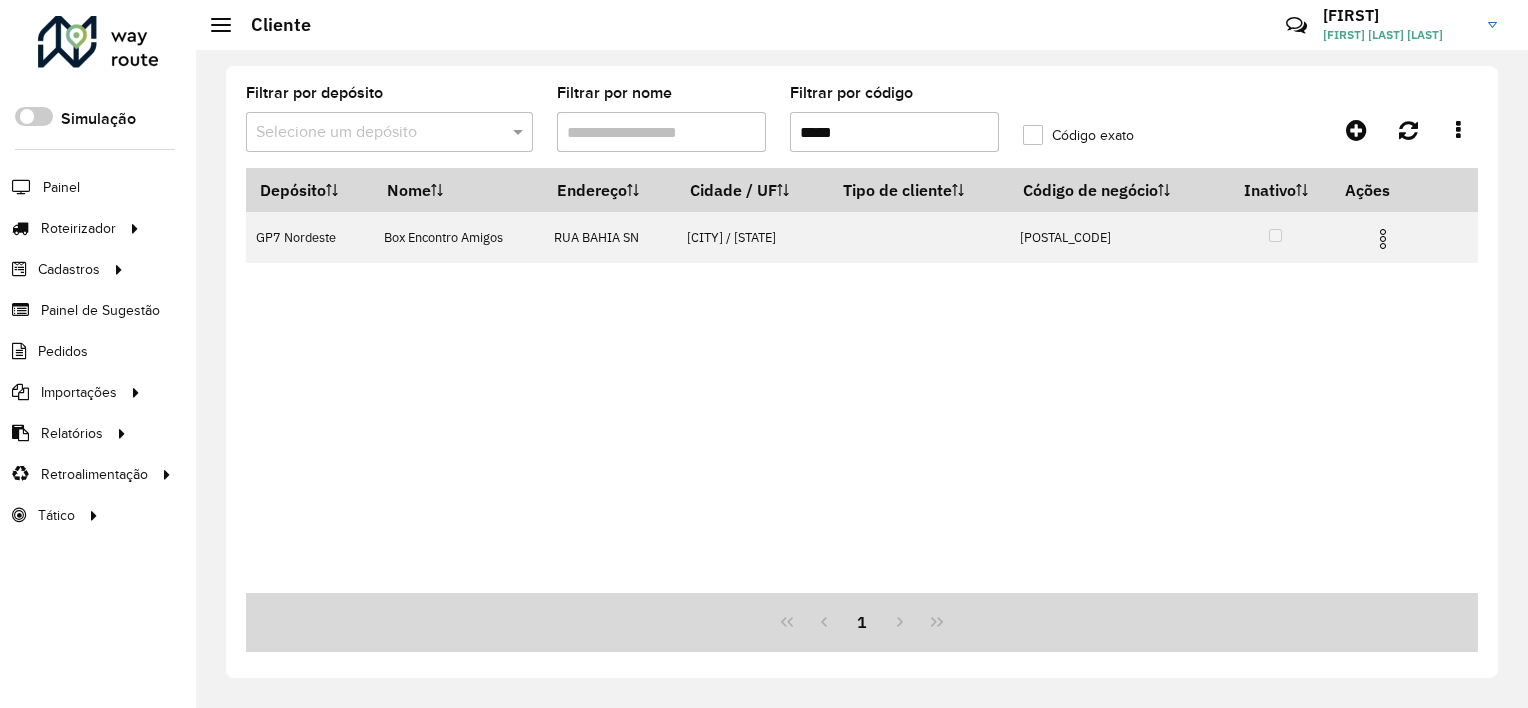 click on "*****" at bounding box center [894, 132] 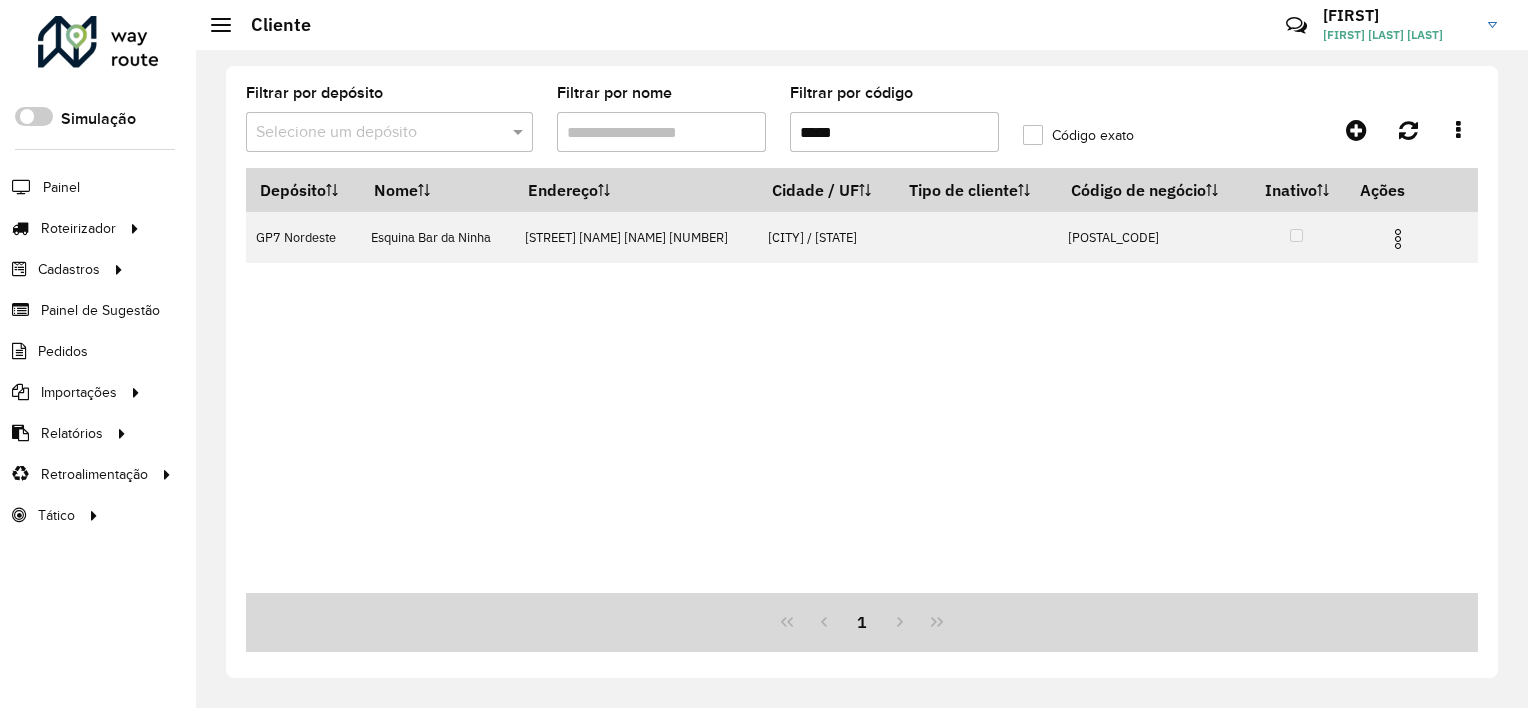 click on "*****" at bounding box center [894, 132] 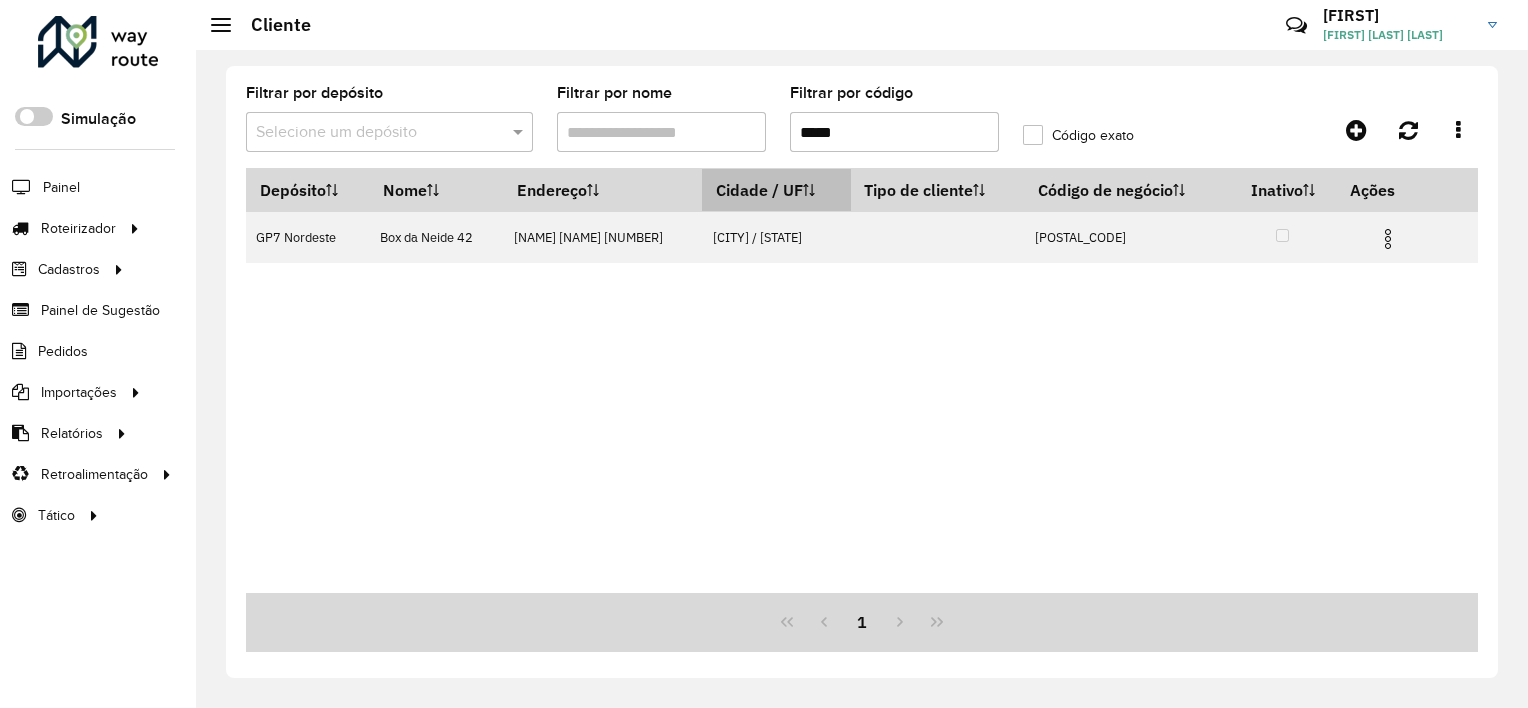 type on "*****" 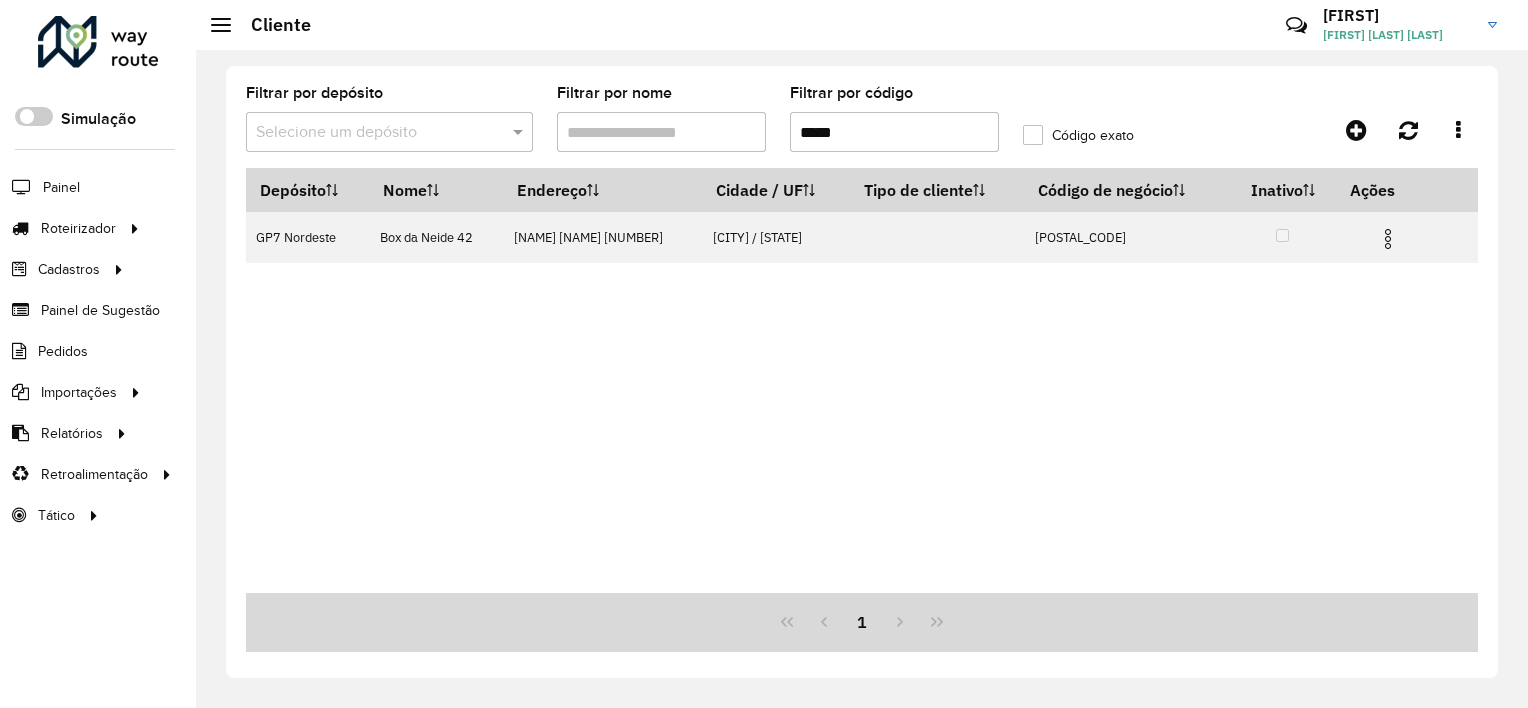 click on "Cliente  Críticas? Dúvidas? Elogios? Sugestões? Entre em contato conosco!  [NAME] [FIRST] [LAST] [LAST]" 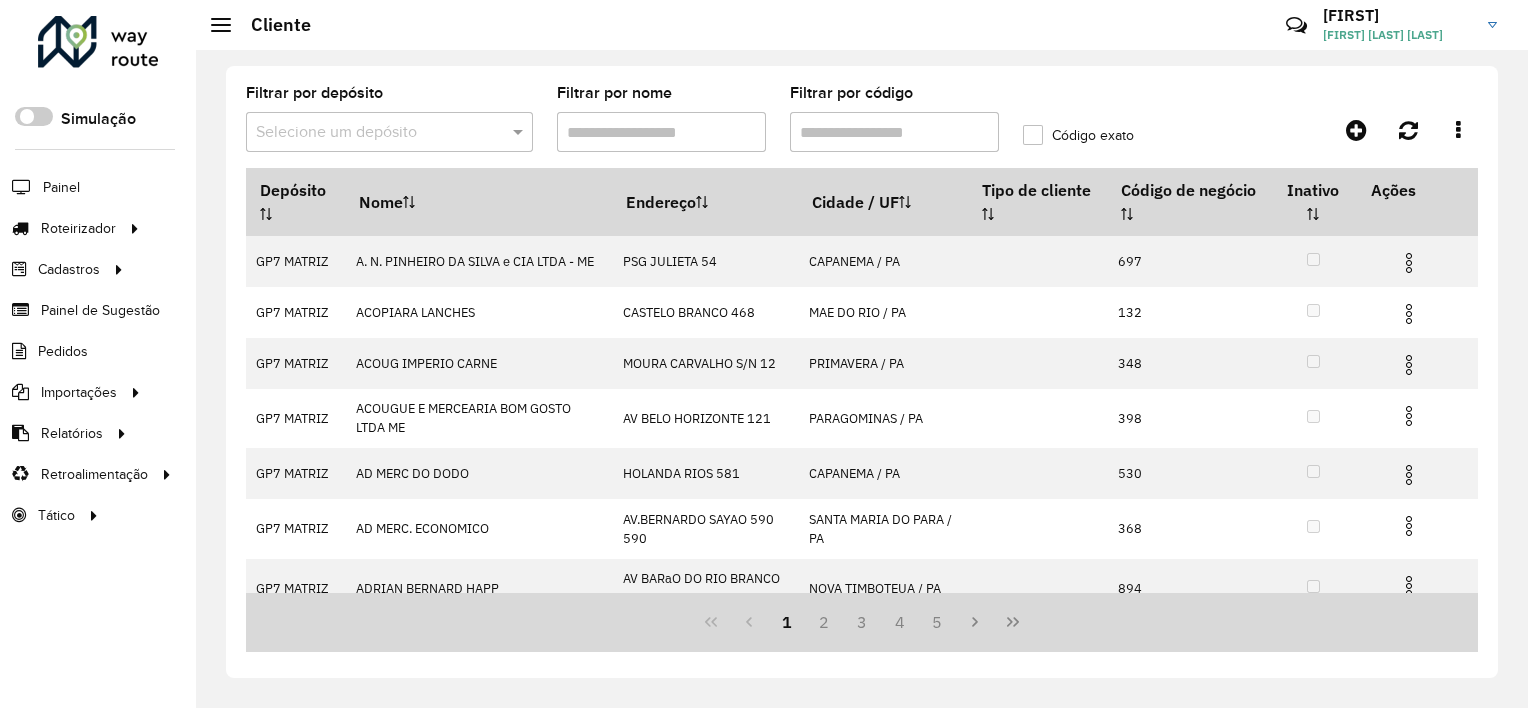 click 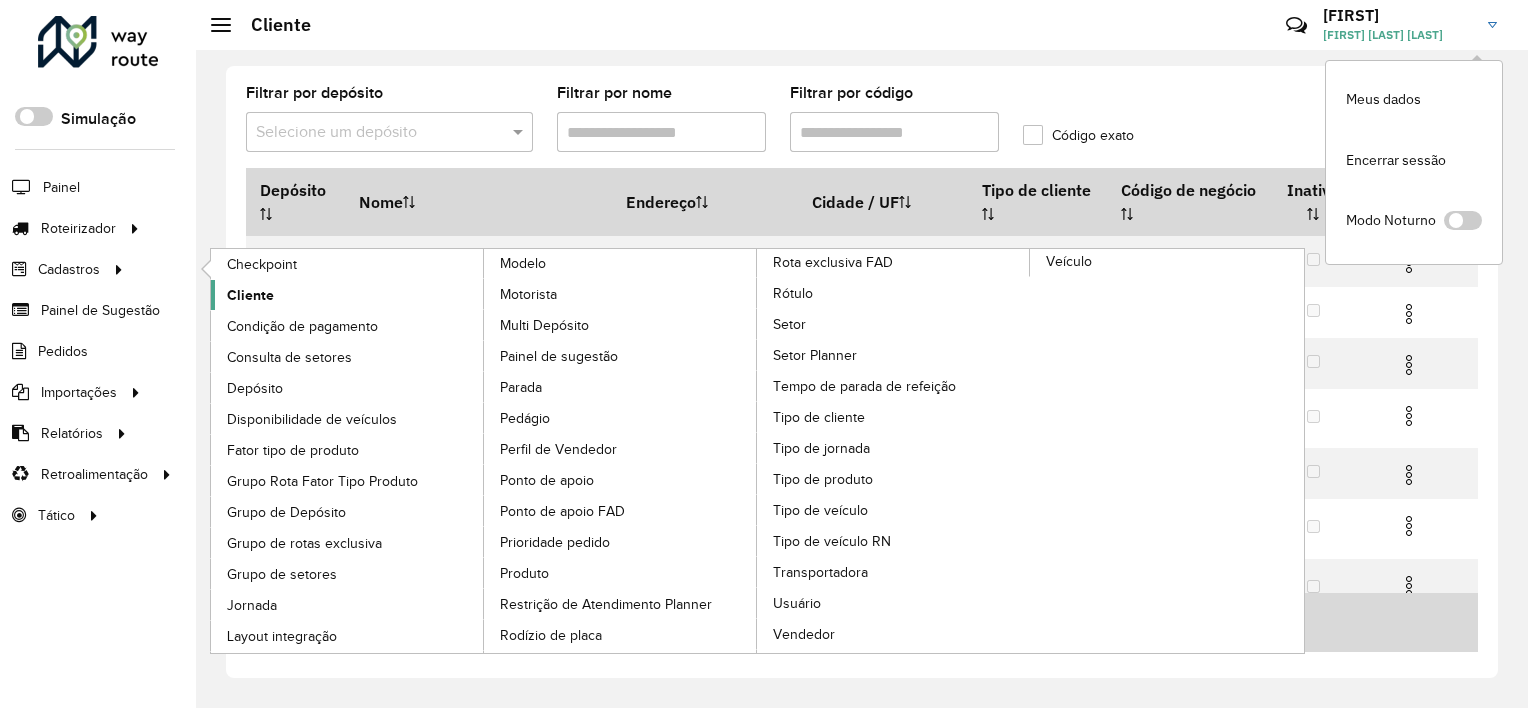 click on "Cliente" 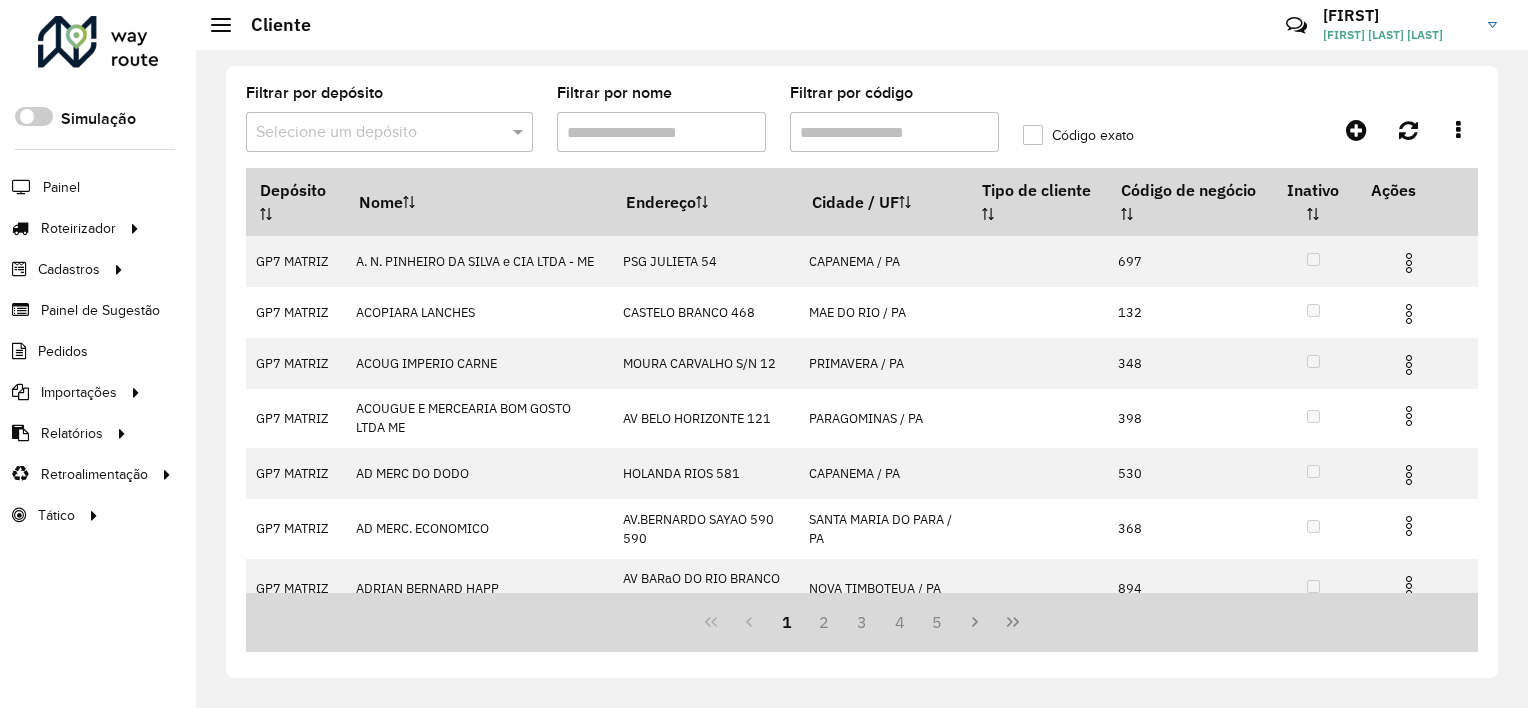 click on "Filtrar por código" at bounding box center (894, 132) 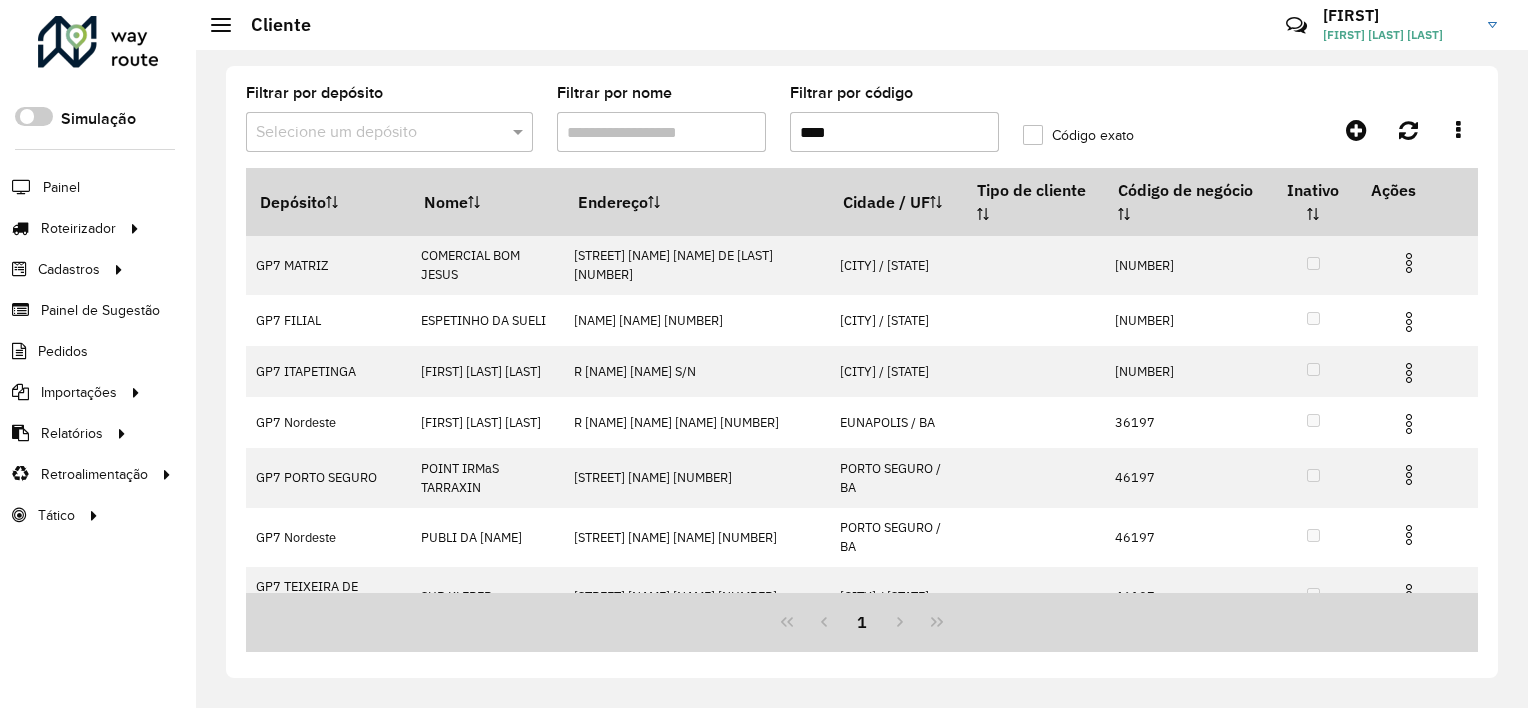 type on "****" 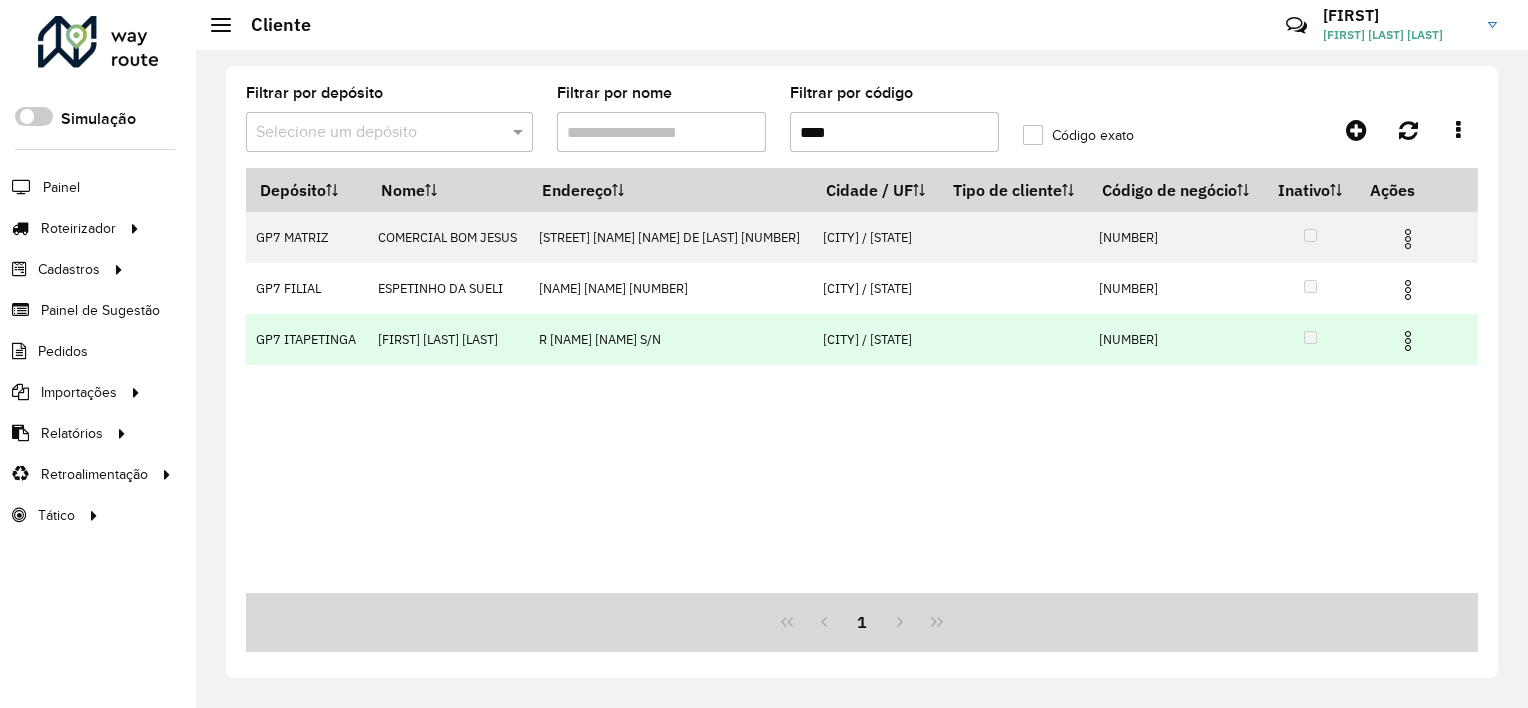 click at bounding box center [1408, 341] 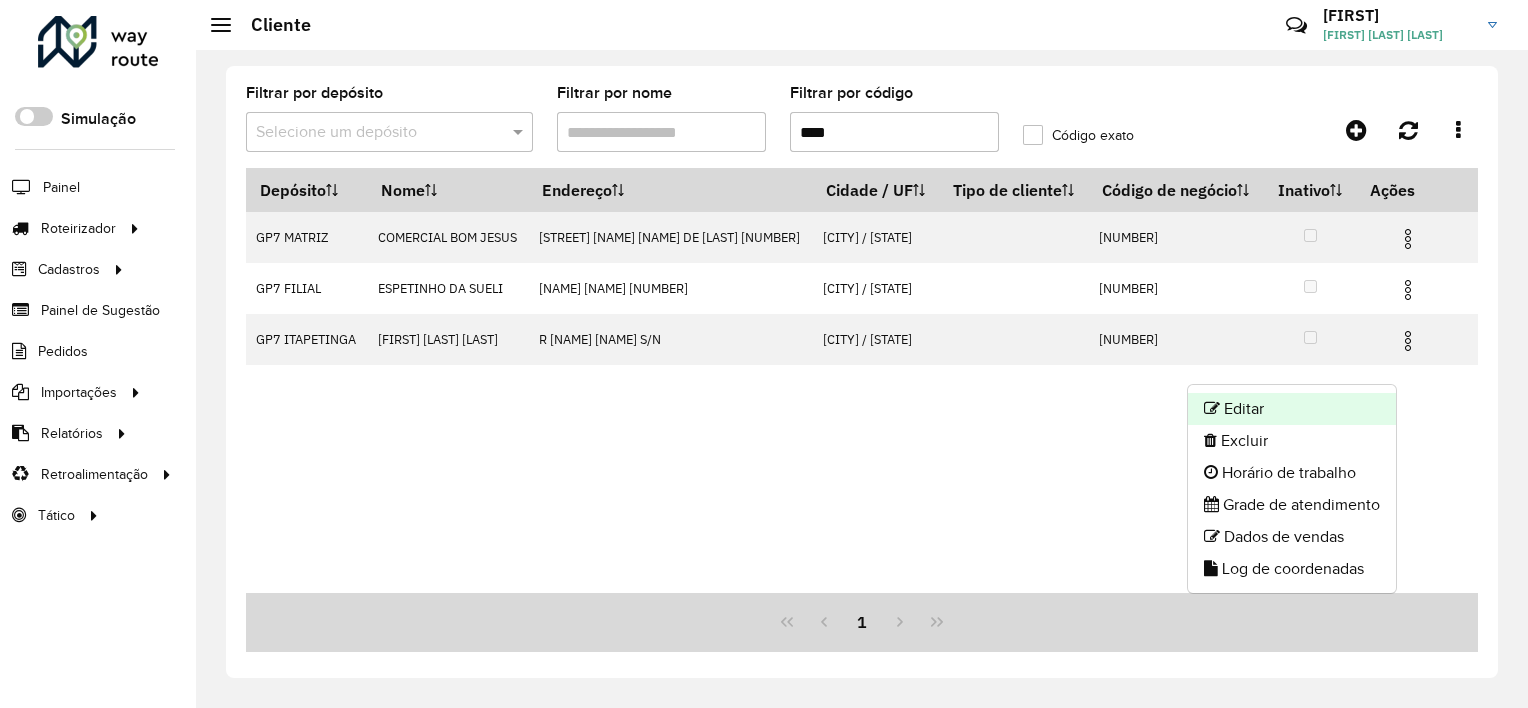 click on "Editar" 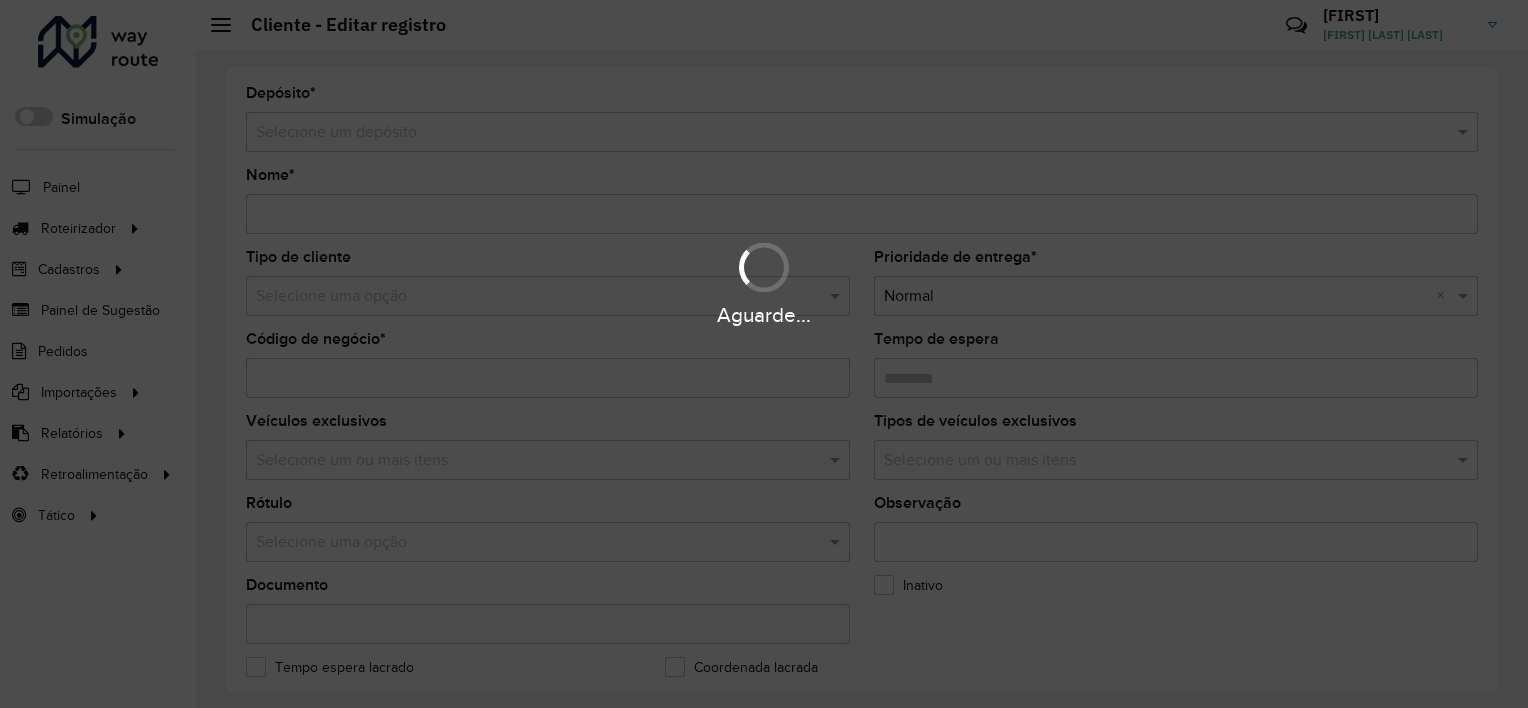 type on "**********" 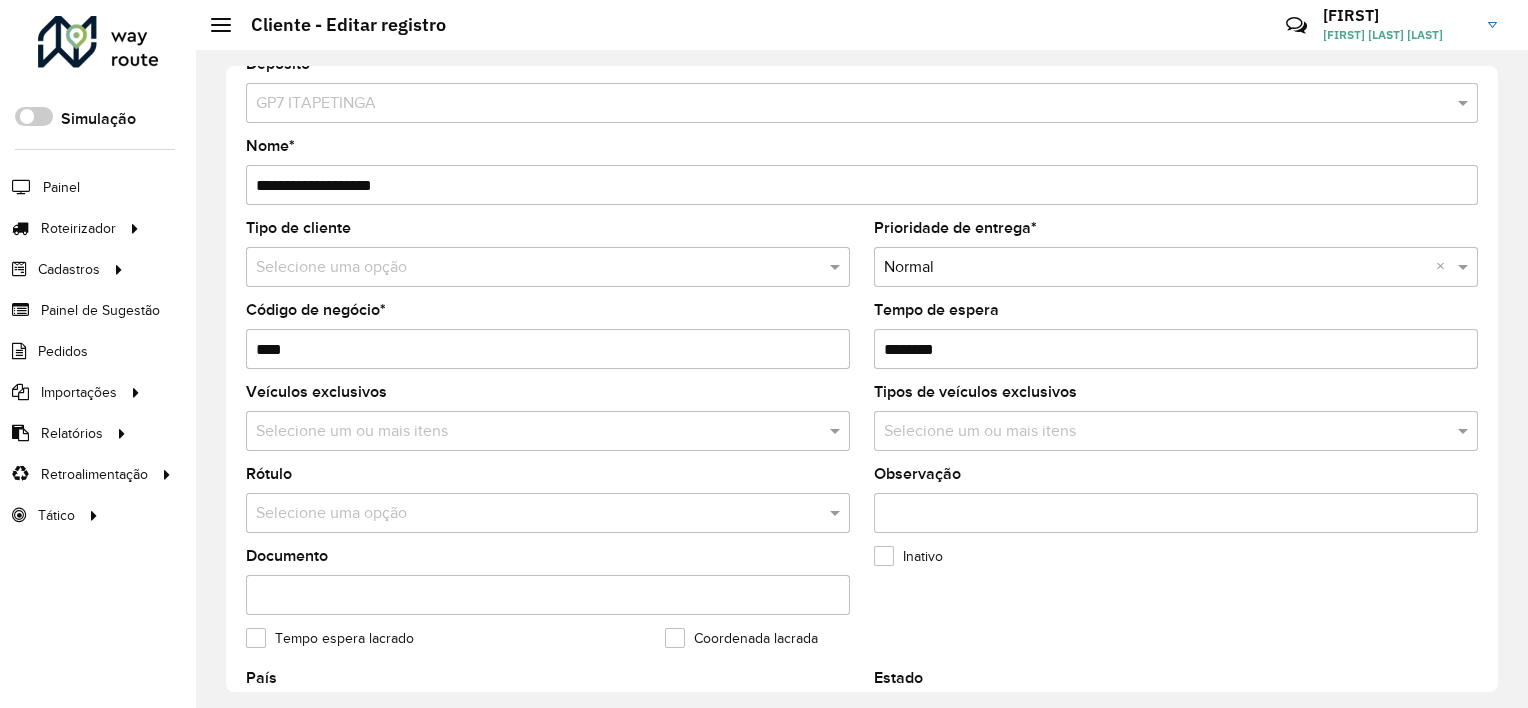 scroll, scrollTop: 0, scrollLeft: 0, axis: both 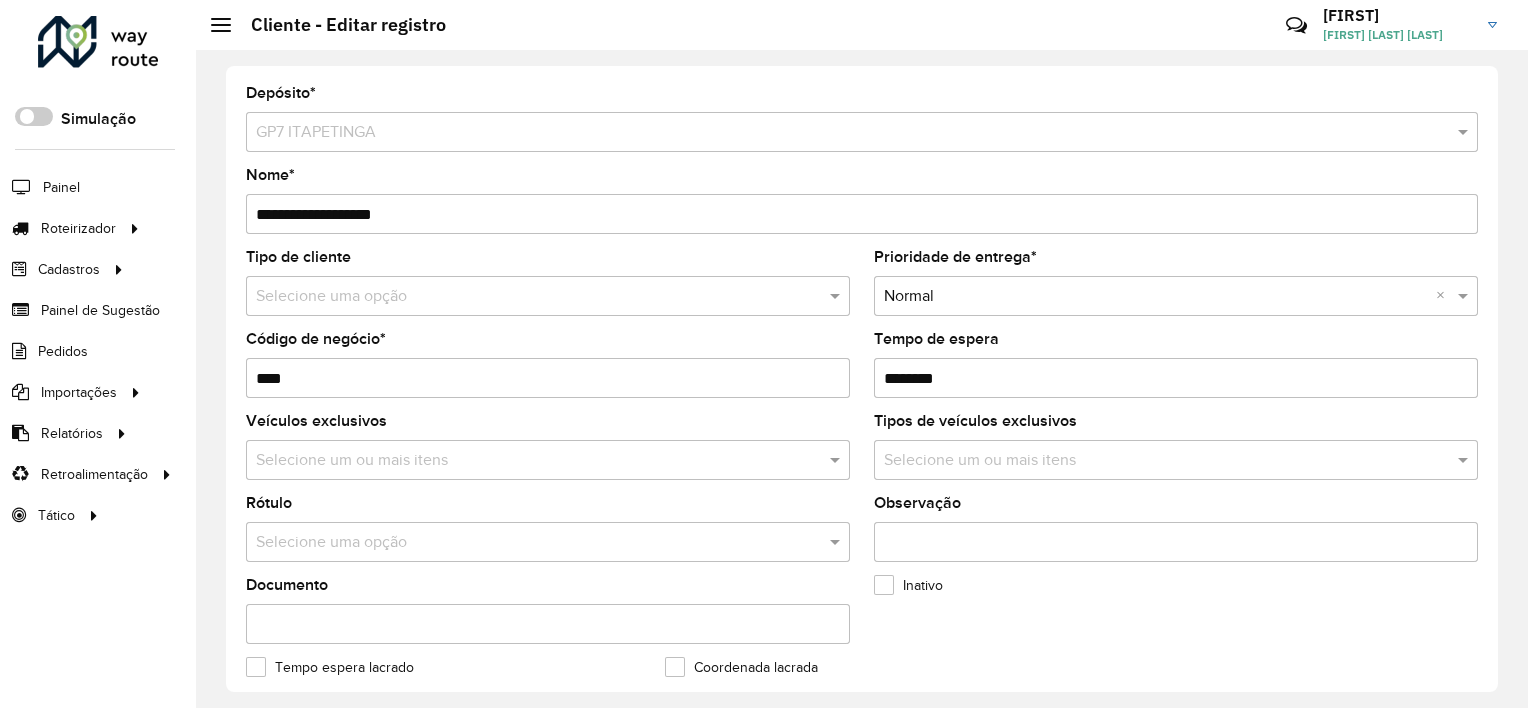 drag, startPoint x: 956, startPoint y: 375, endPoint x: 768, endPoint y: 450, distance: 202.408 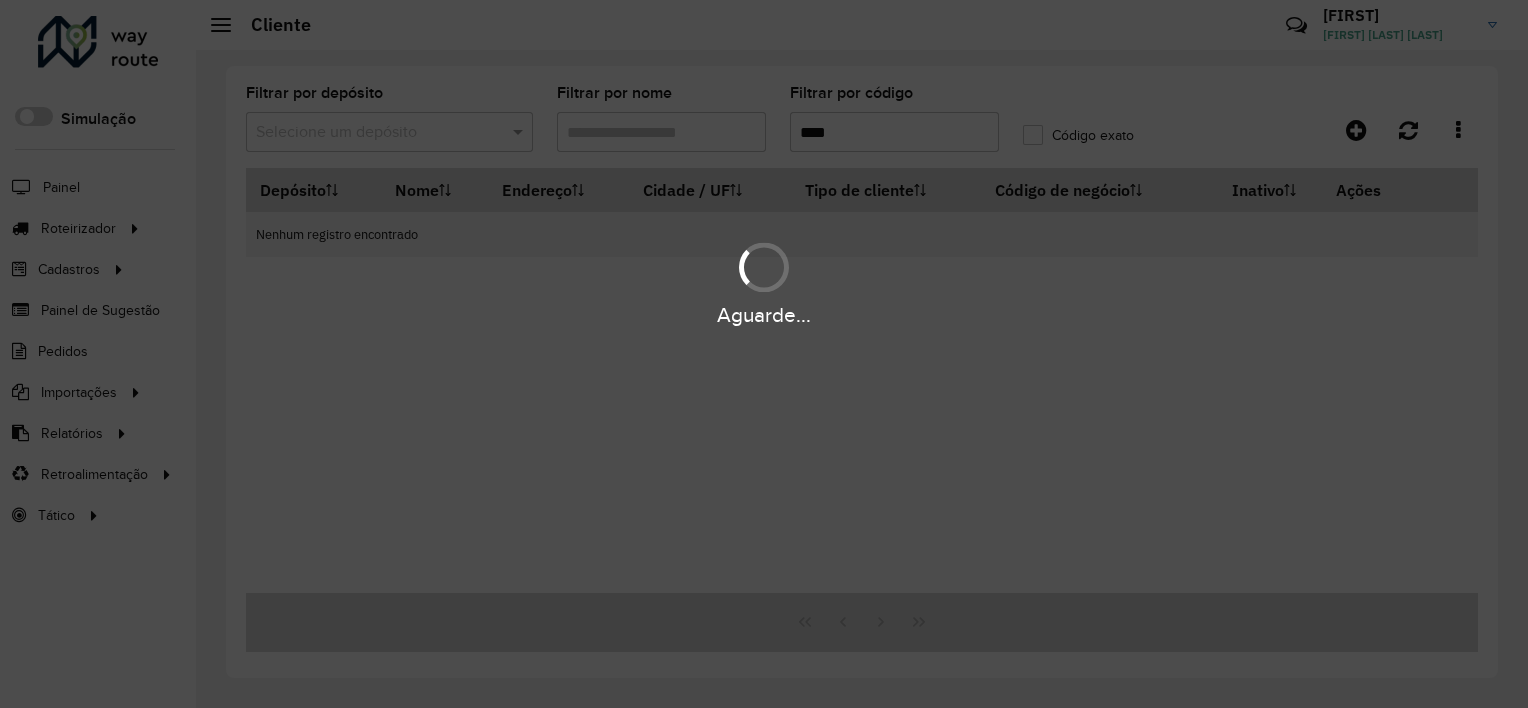 click on "Aguarde..." at bounding box center [764, 354] 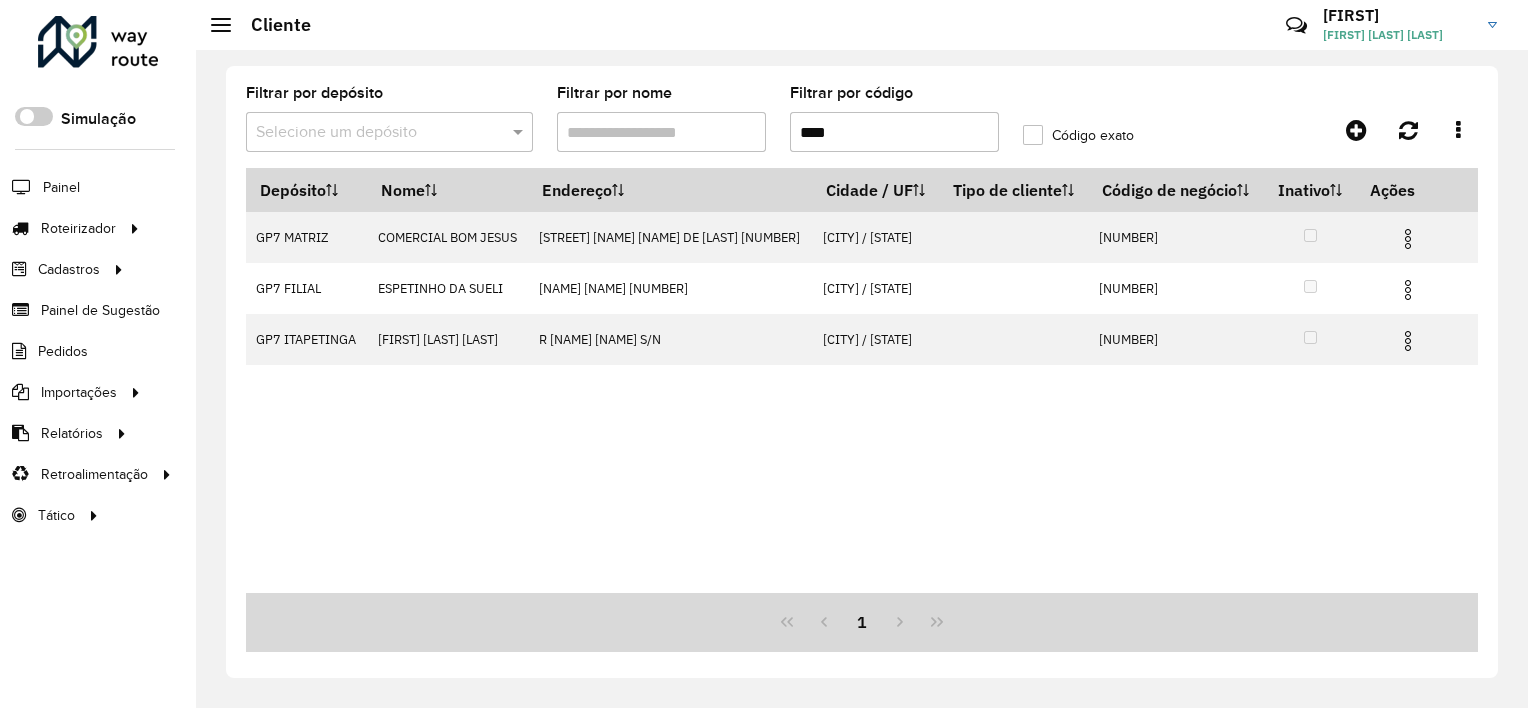 click on "****" at bounding box center (894, 132) 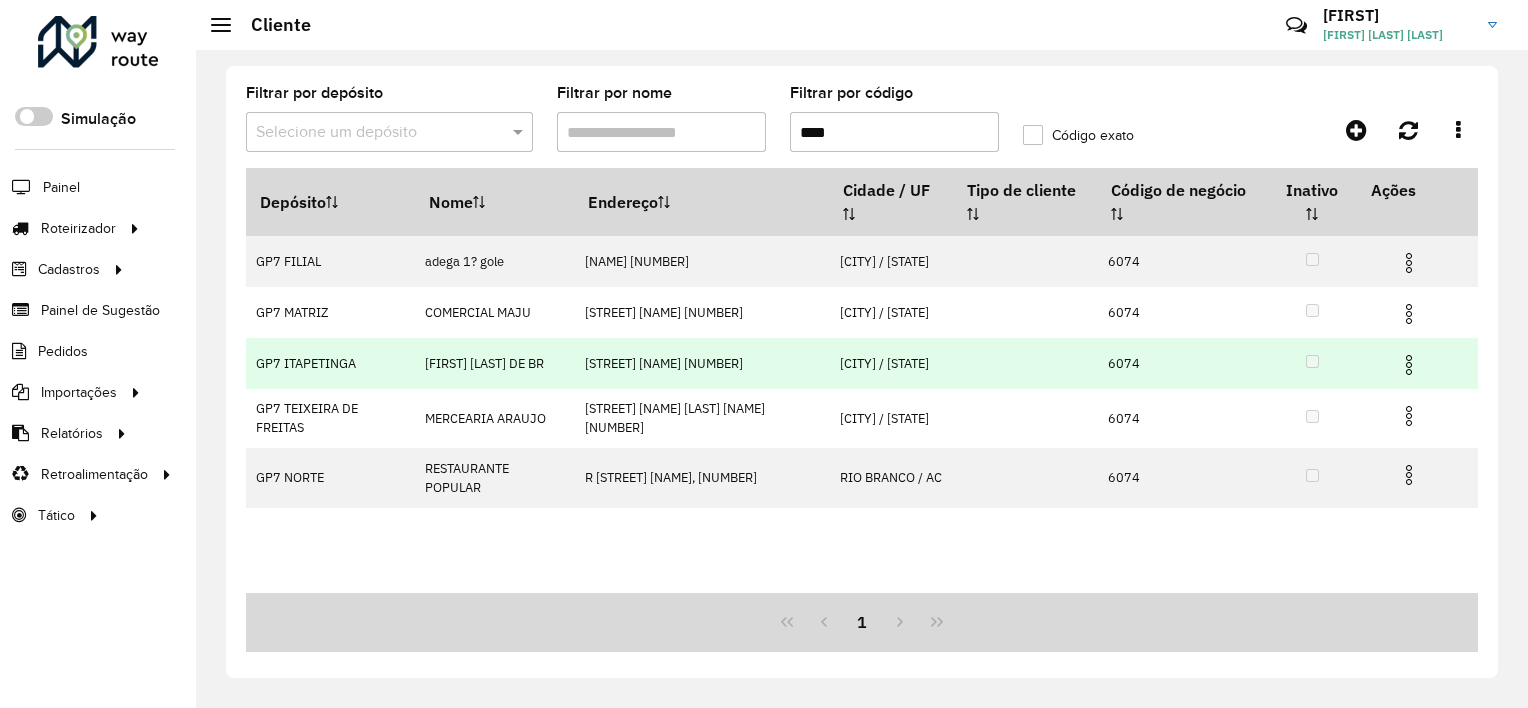 type on "****" 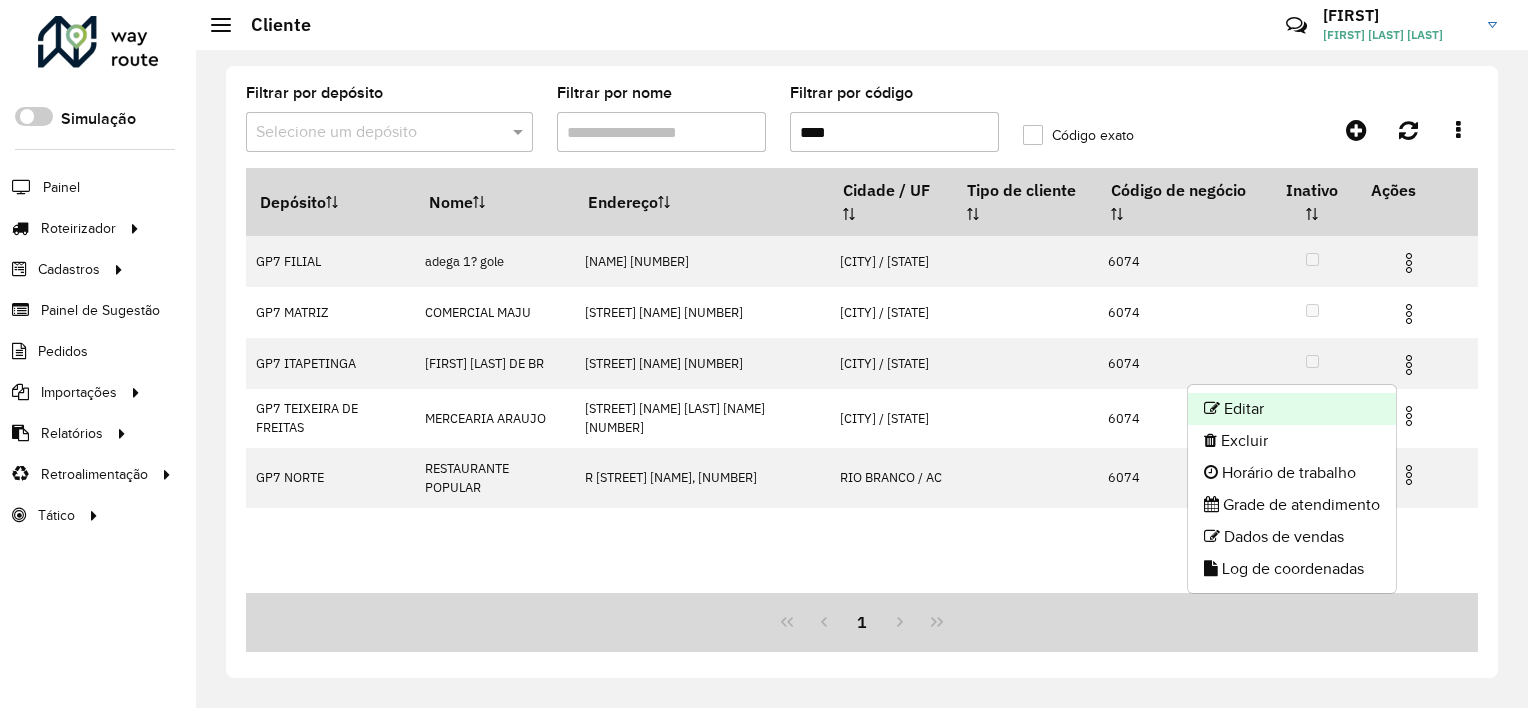 click on "Editar" 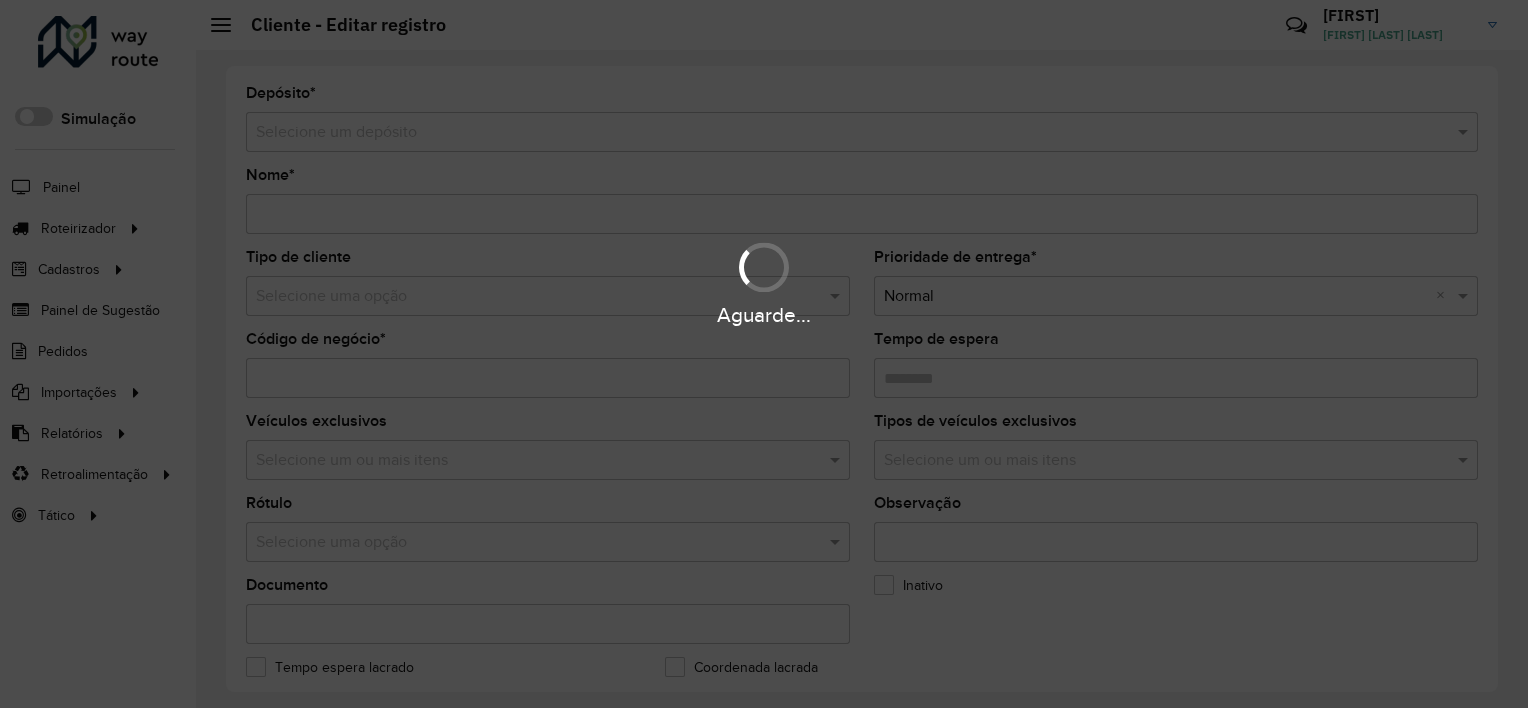 type on "**********" 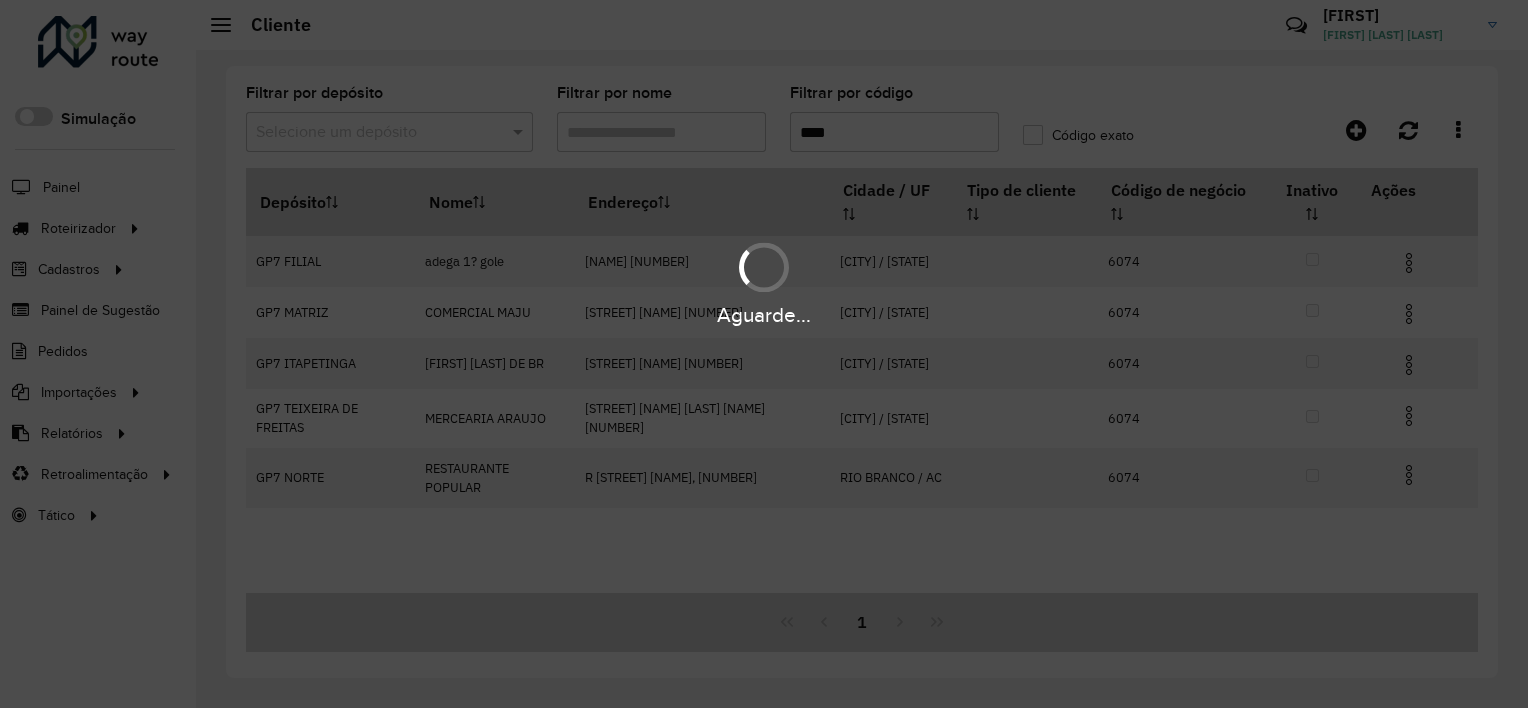 click on "Aguarde..." at bounding box center [764, 354] 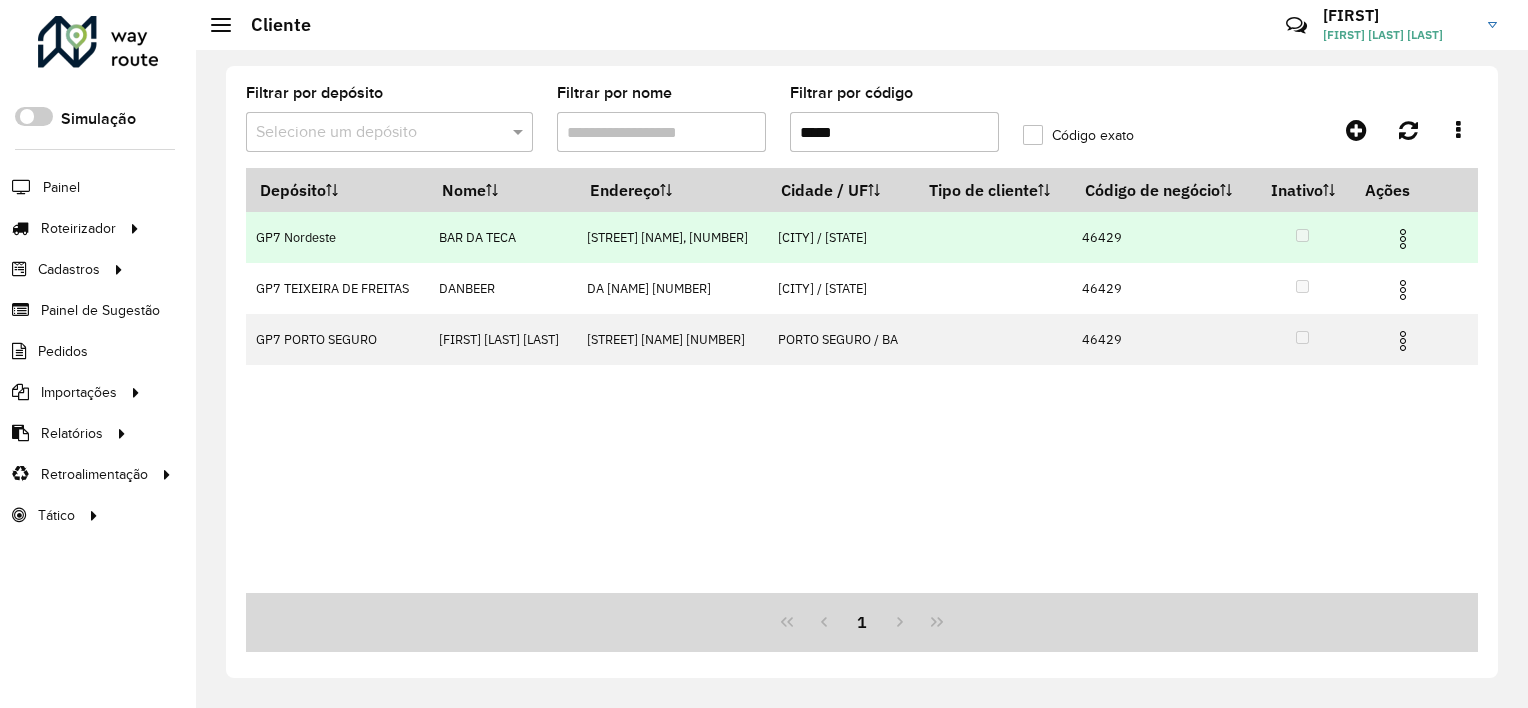 type on "*****" 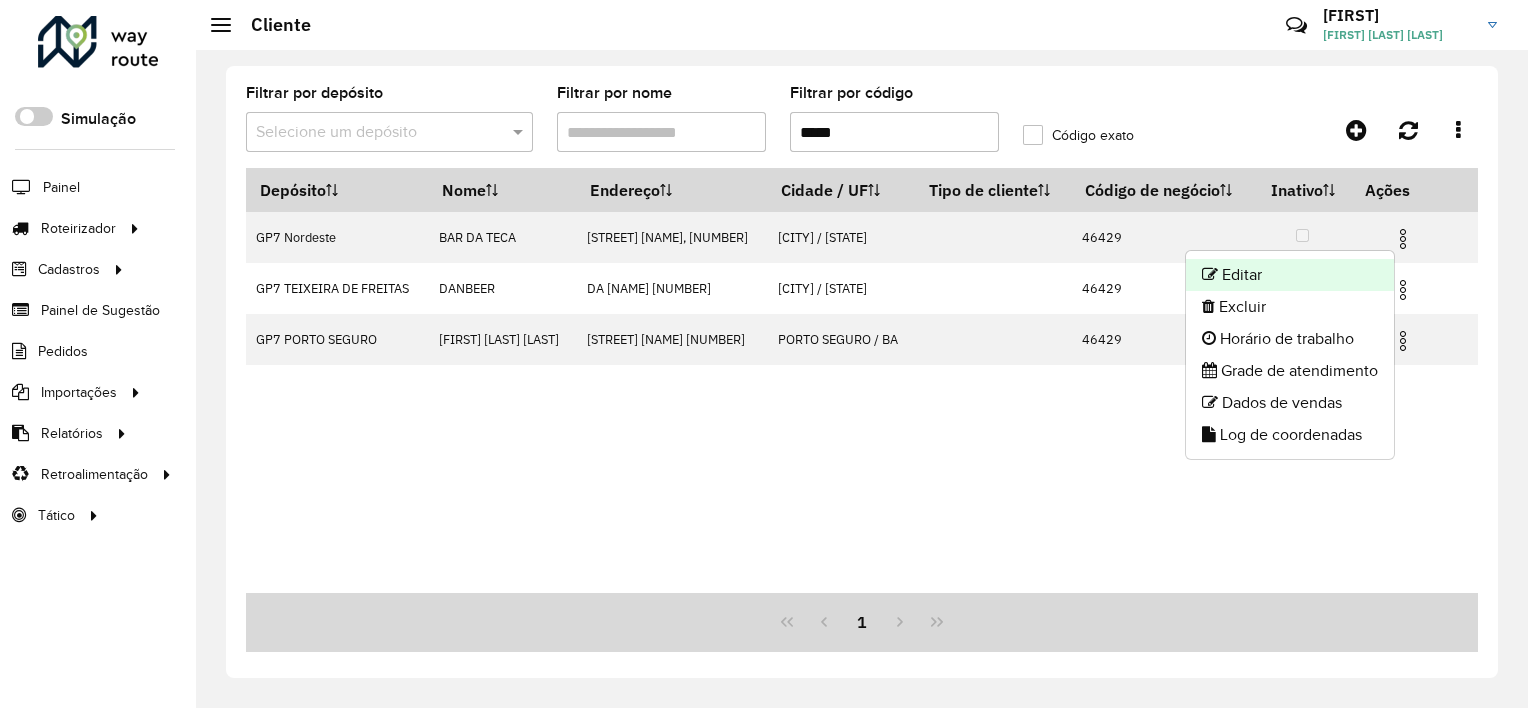 click on "Editar" 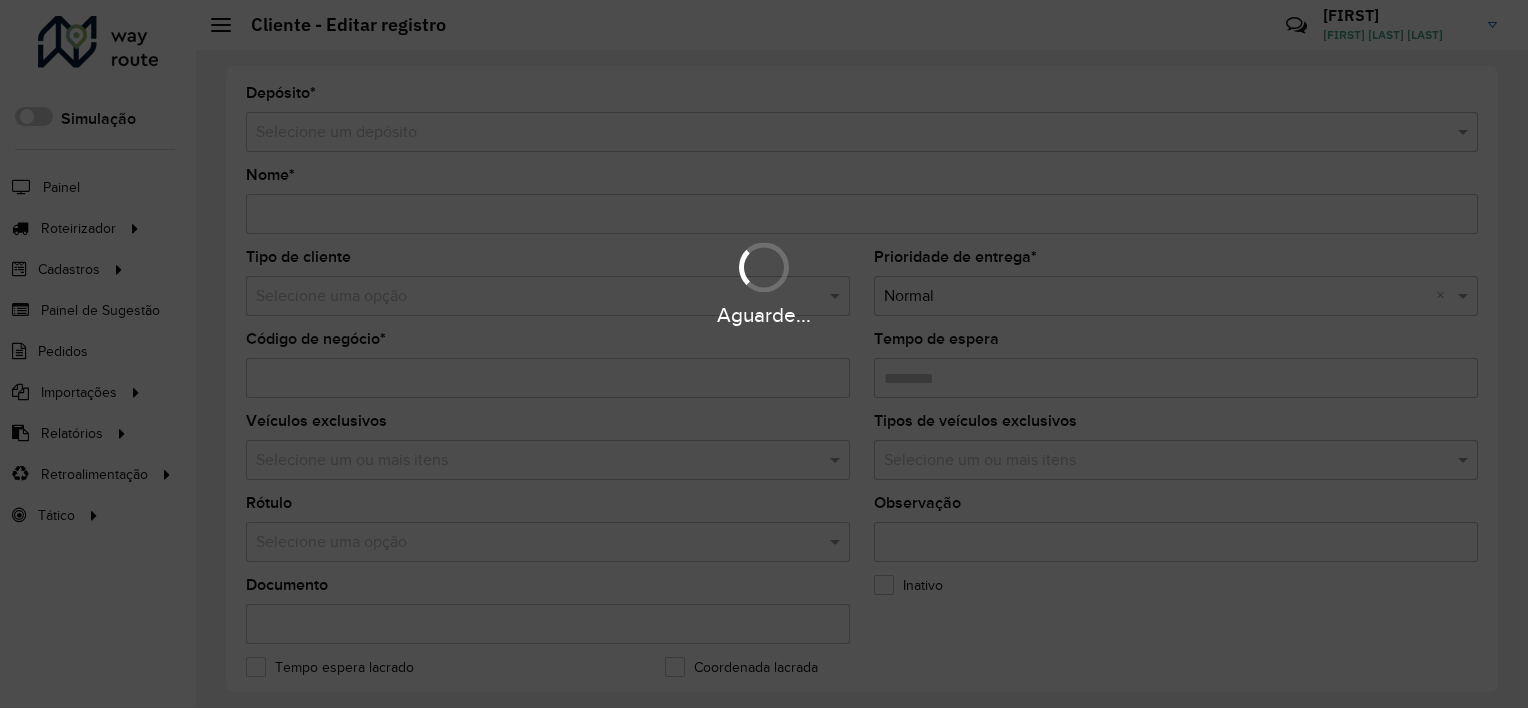type on "**********" 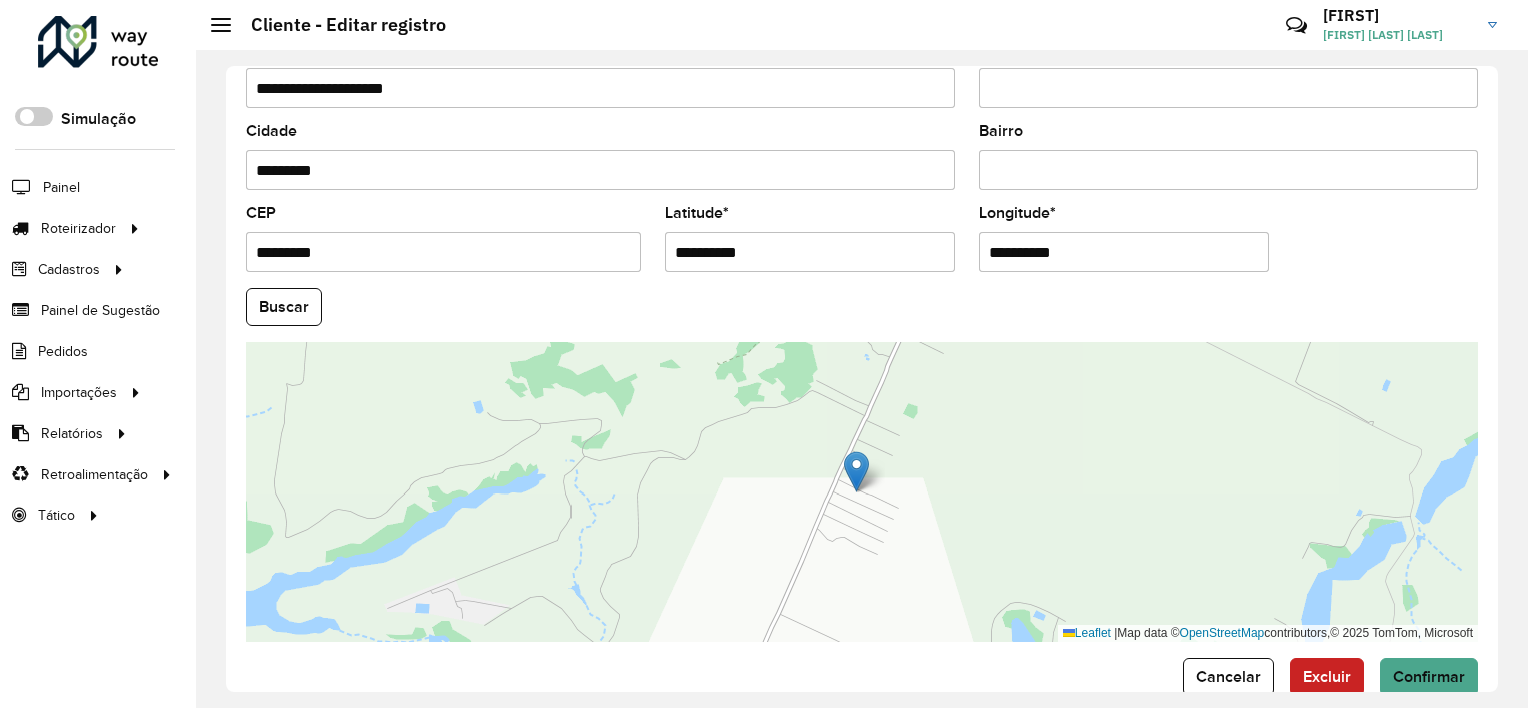scroll, scrollTop: 772, scrollLeft: 0, axis: vertical 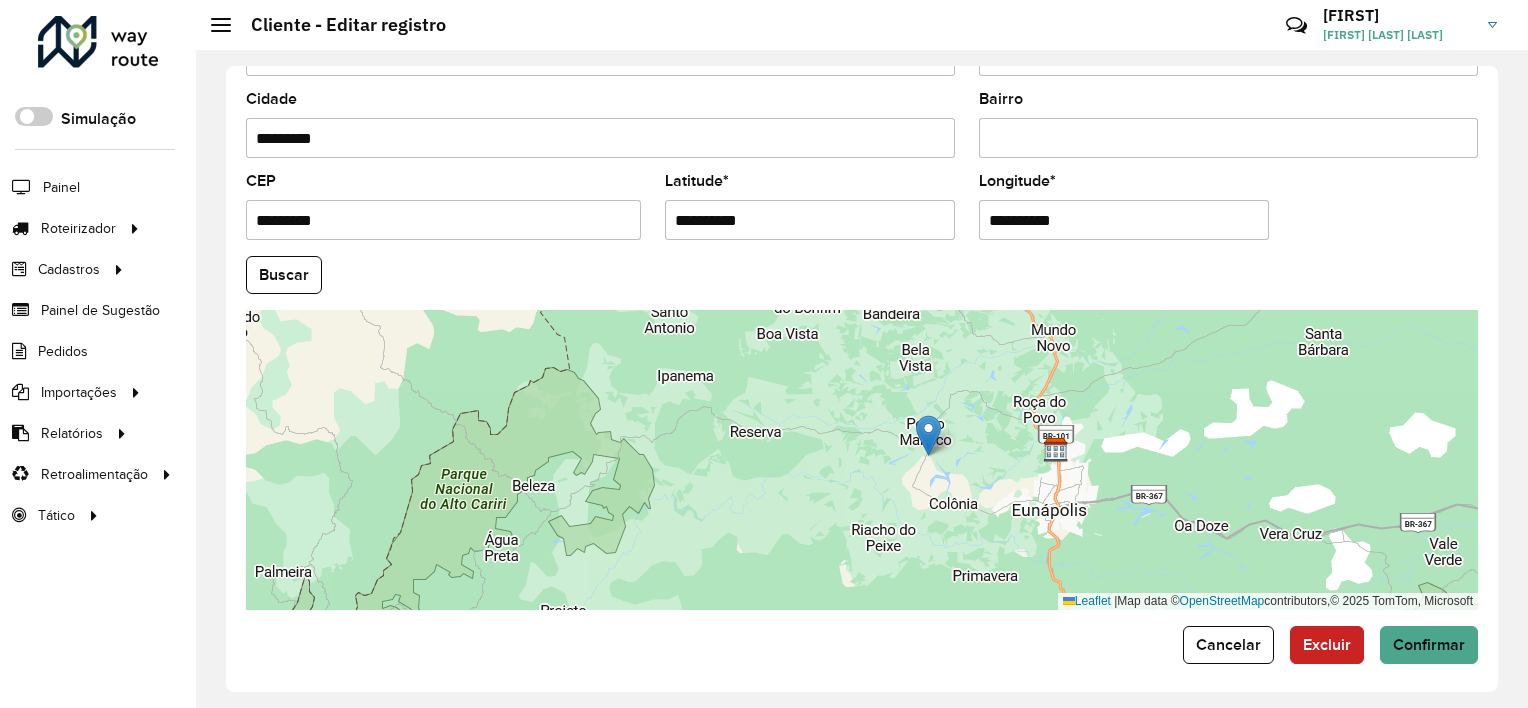 drag, startPoint x: 1014, startPoint y: 486, endPoint x: 924, endPoint y: 468, distance: 91.78235 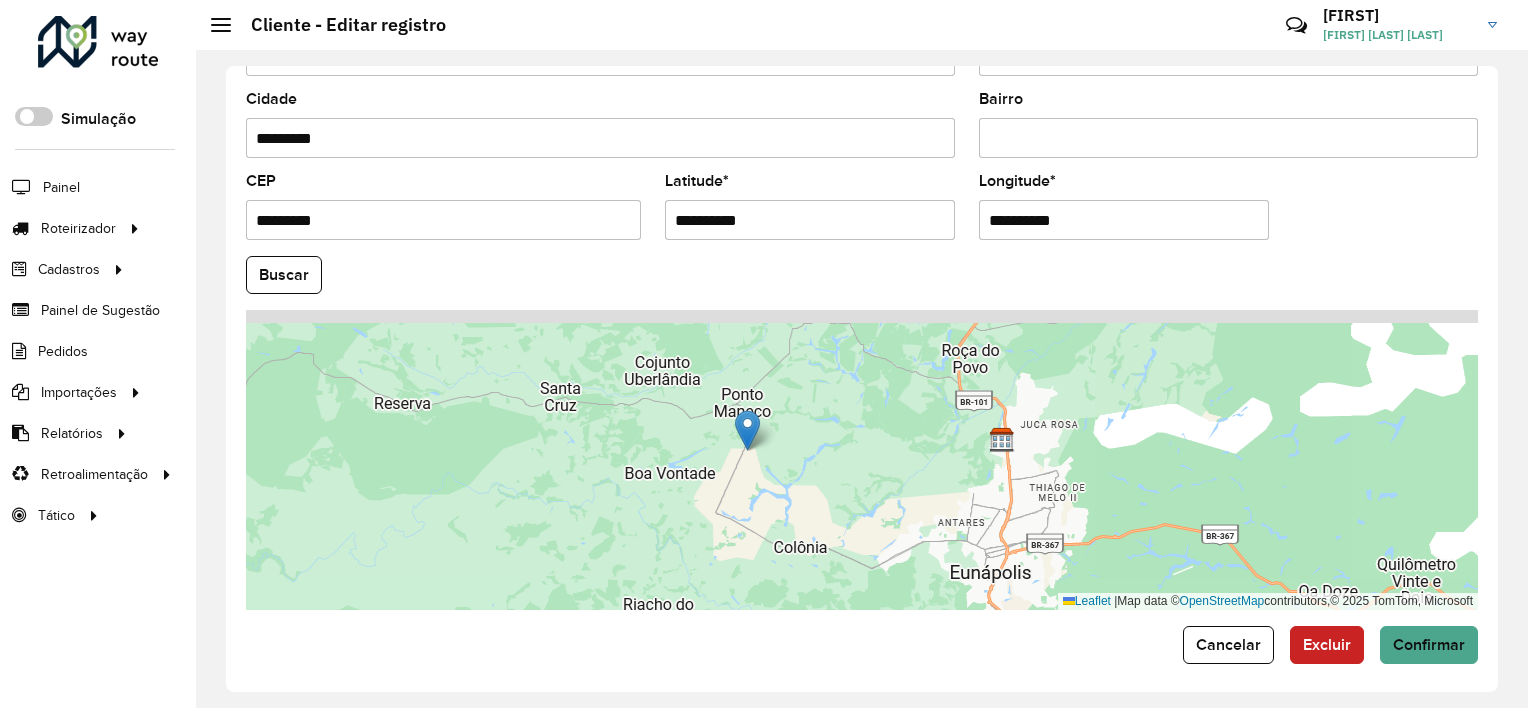 drag, startPoint x: 942, startPoint y: 444, endPoint x: 858, endPoint y: 458, distance: 85.158676 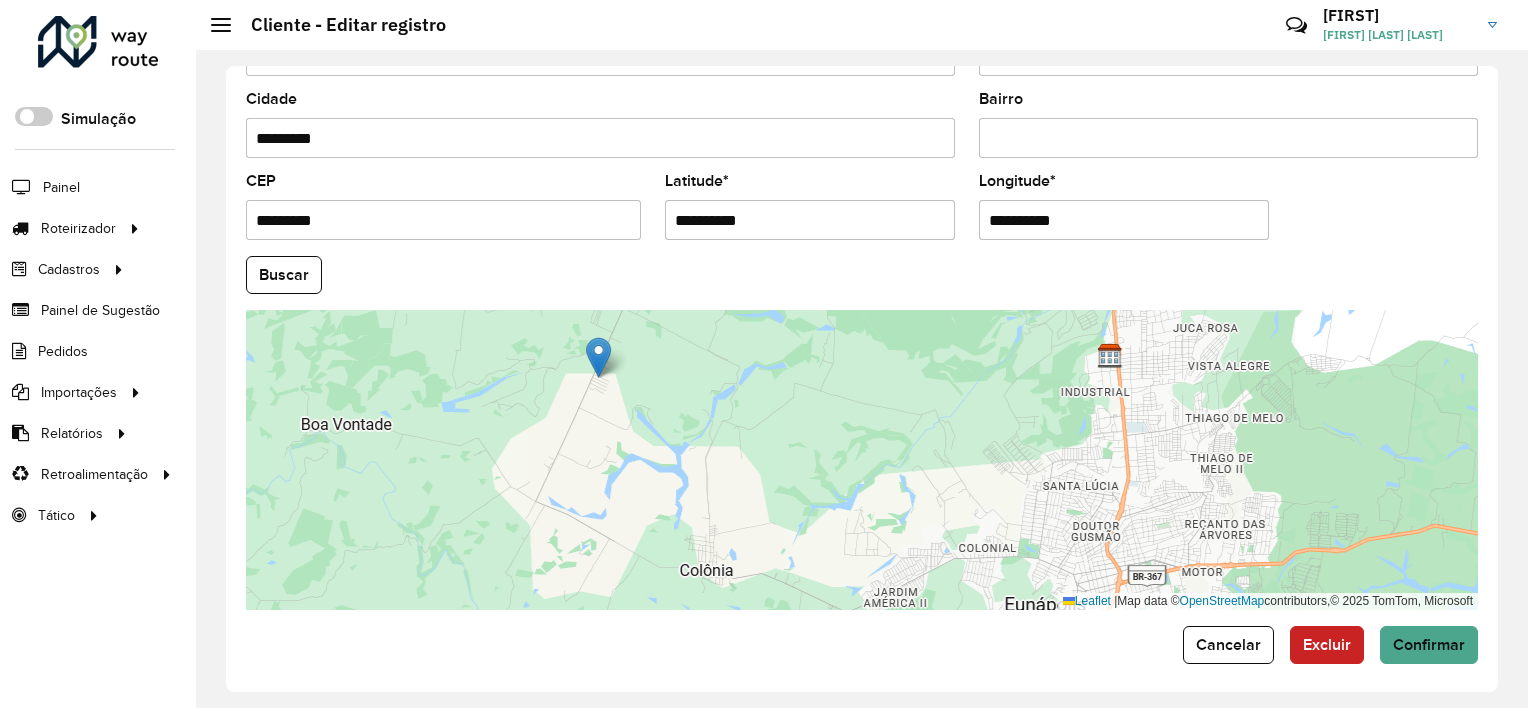 drag, startPoint x: 943, startPoint y: 434, endPoint x: 839, endPoint y: 360, distance: 127.64012 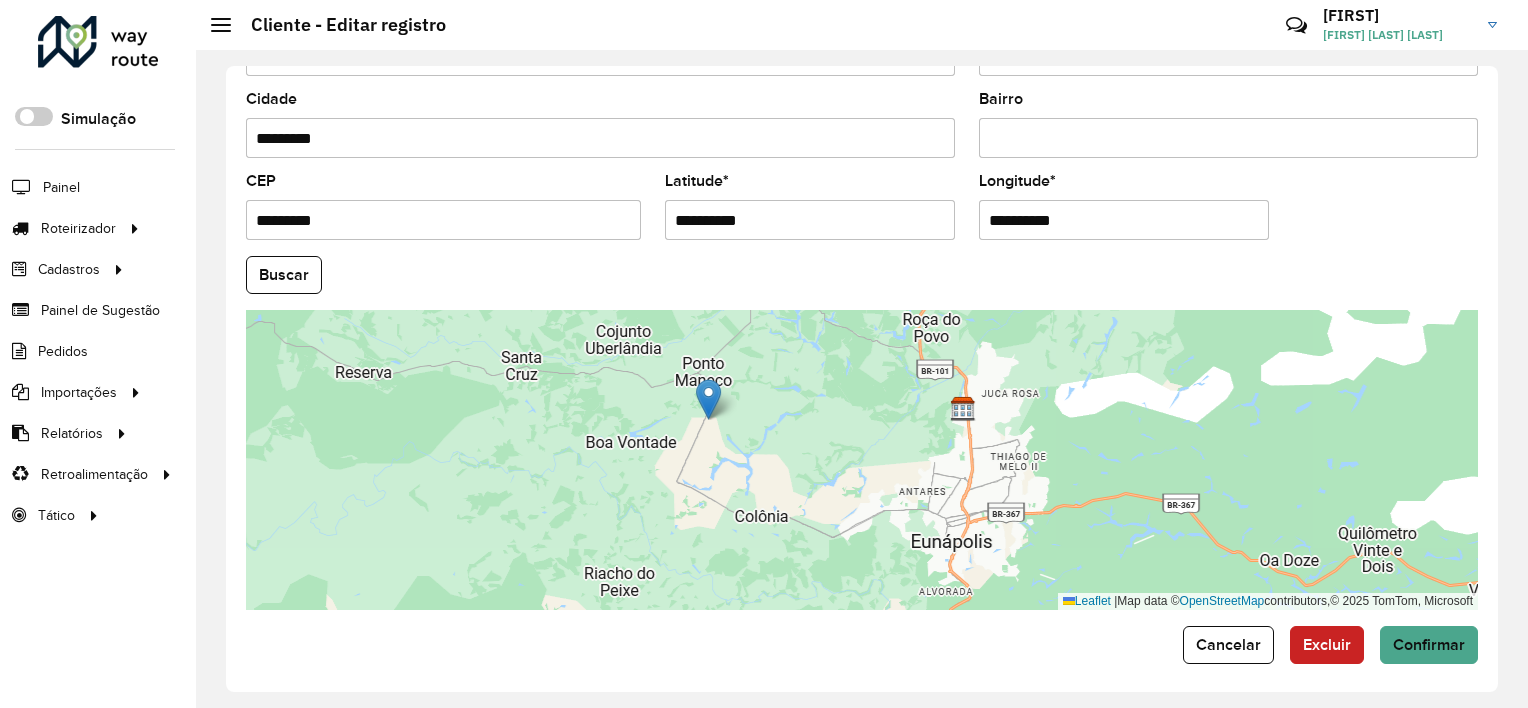 drag, startPoint x: 813, startPoint y: 416, endPoint x: 809, endPoint y: 426, distance: 10.770329 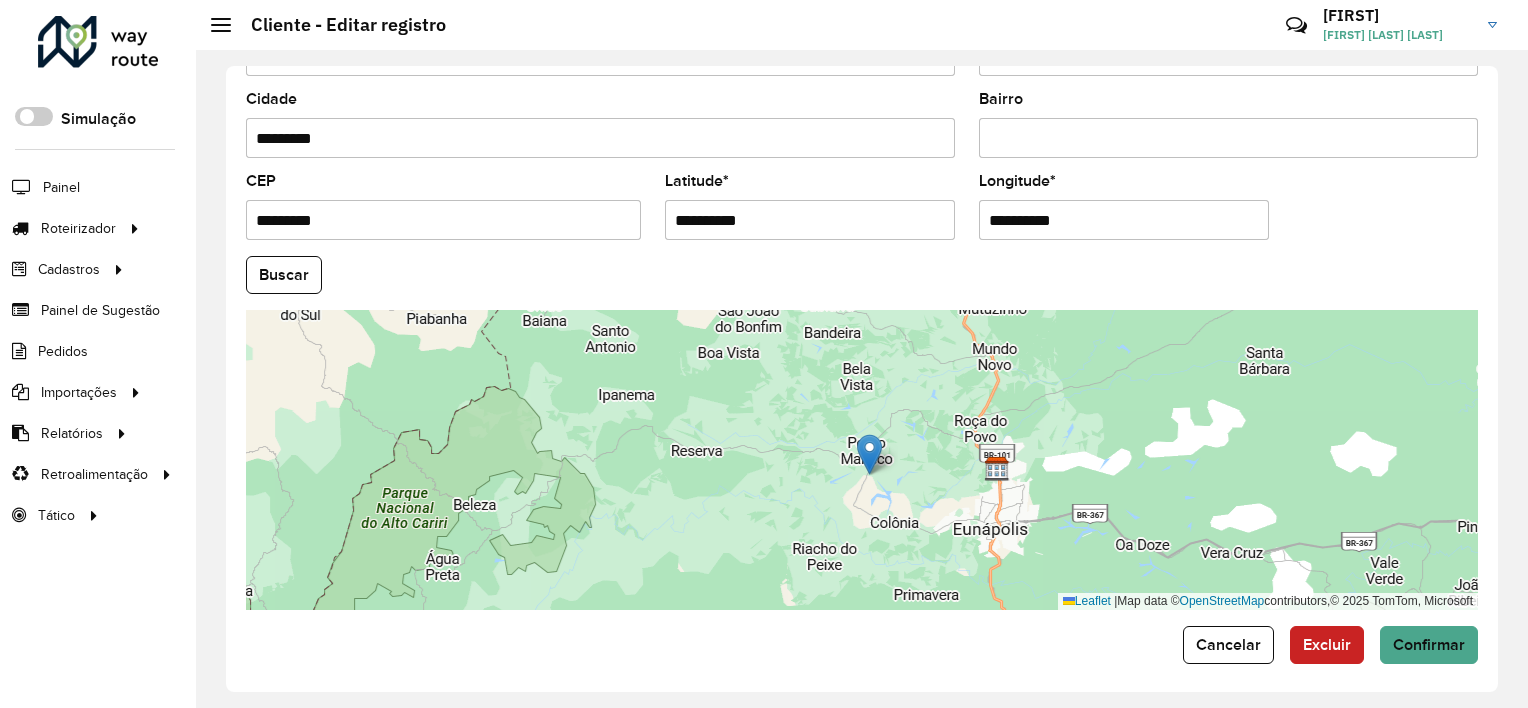 drag, startPoint x: 1080, startPoint y: 439, endPoint x: 1020, endPoint y: 437, distance: 60.033325 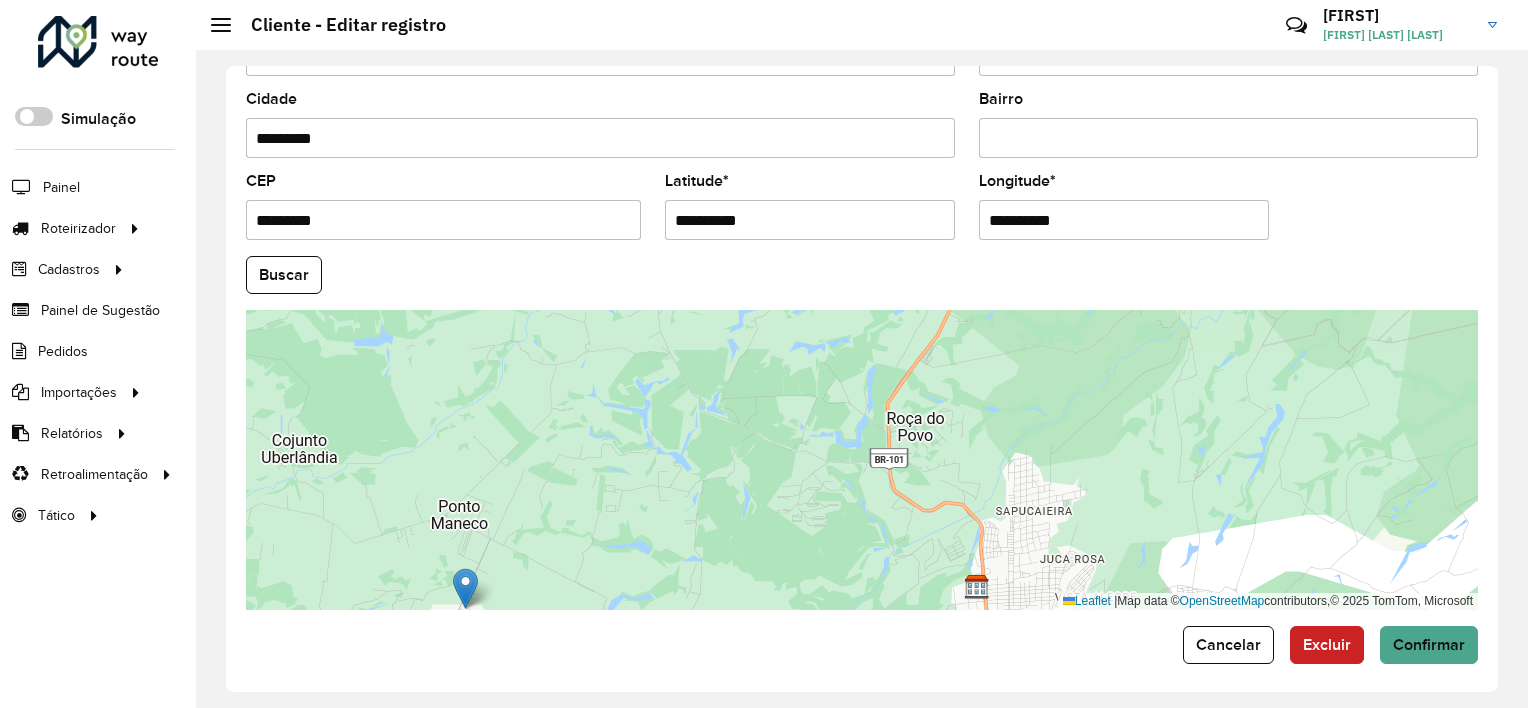 drag, startPoint x: 992, startPoint y: 481, endPoint x: 998, endPoint y: 521, distance: 40.4475 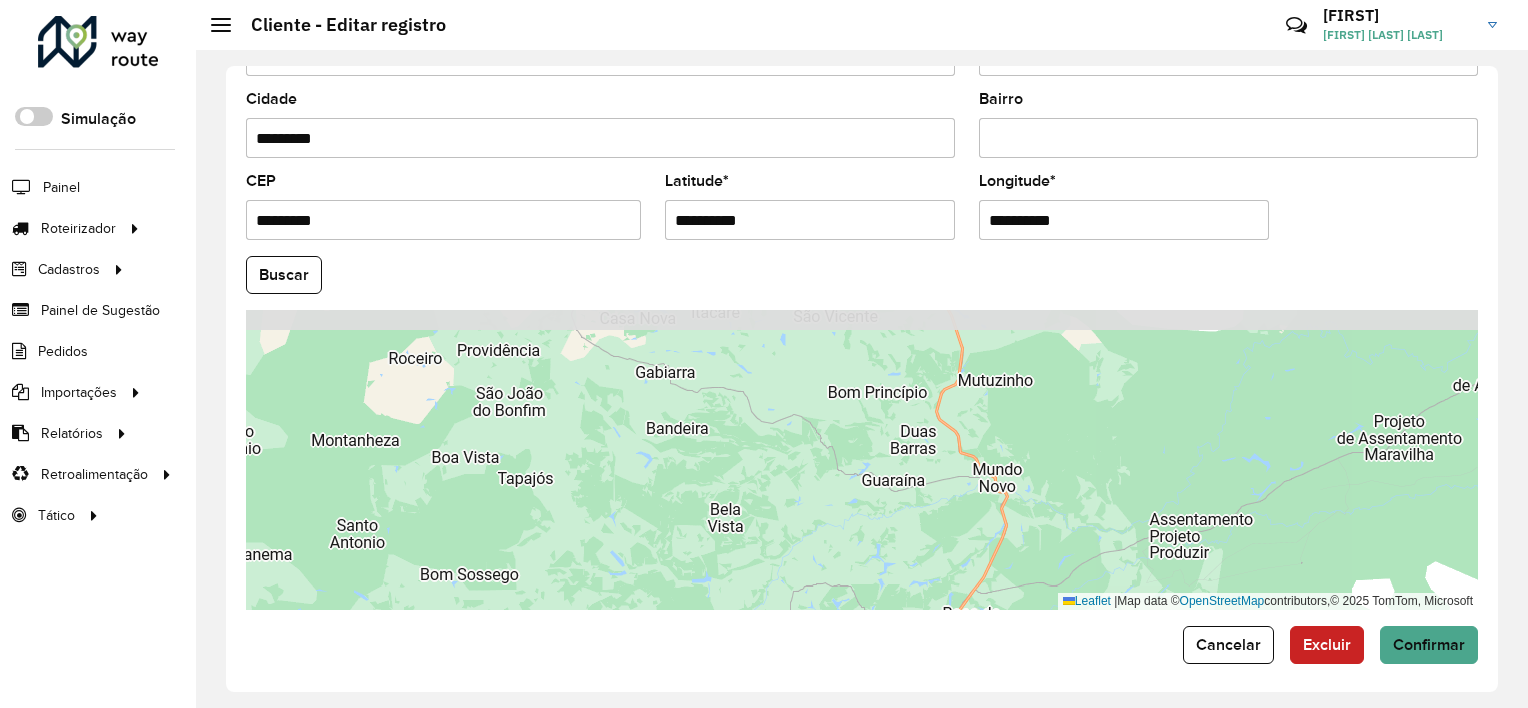 drag, startPoint x: 1026, startPoint y: 452, endPoint x: 1035, endPoint y: 526, distance: 74.54529 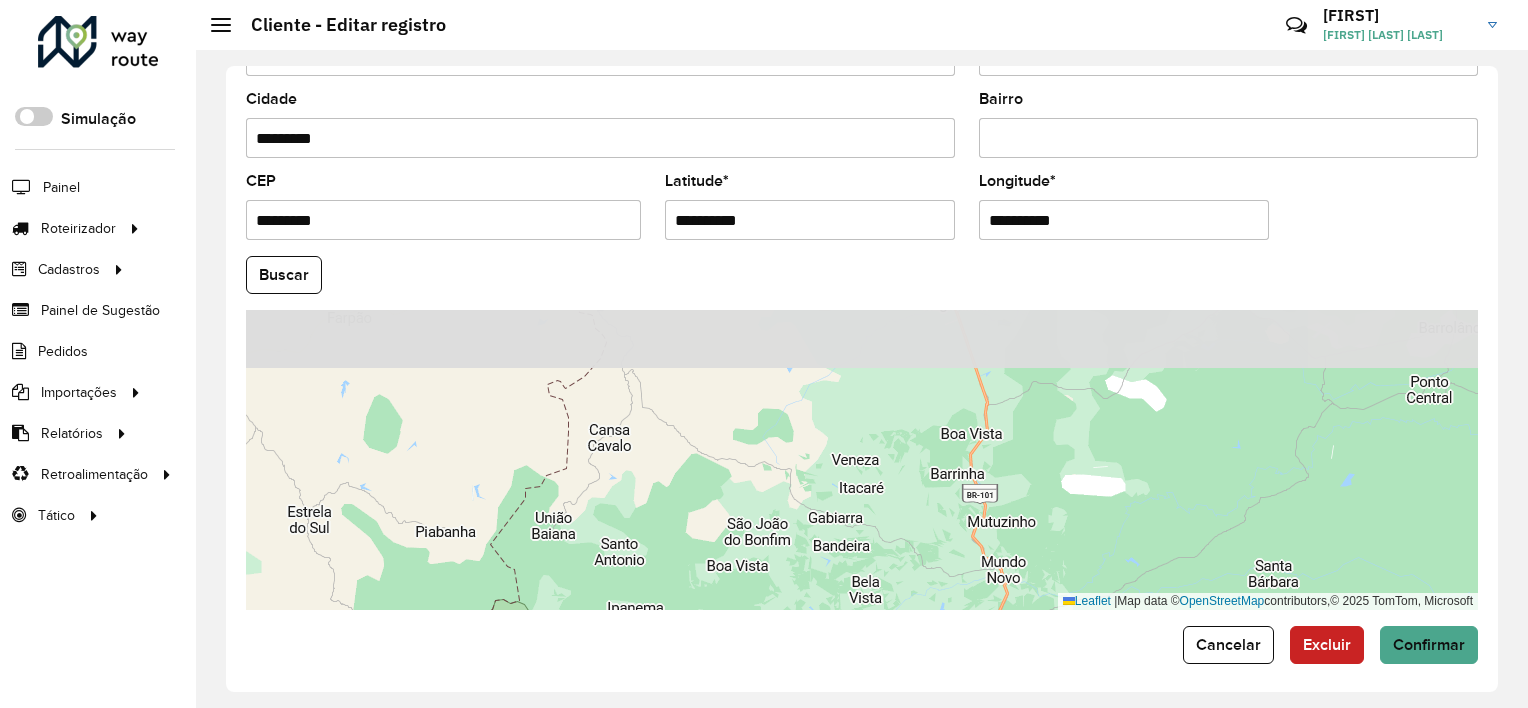drag, startPoint x: 1022, startPoint y: 417, endPoint x: 1017, endPoint y: 503, distance: 86.145226 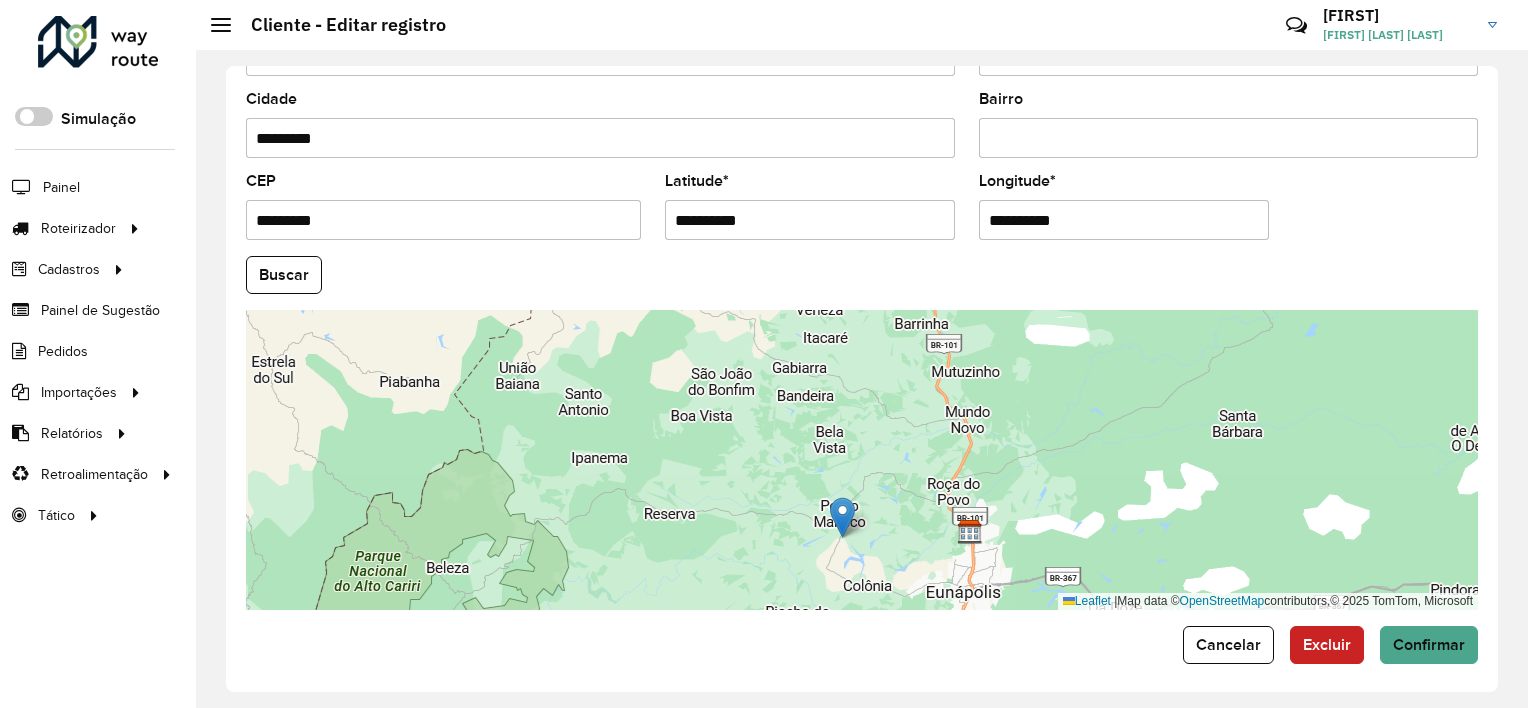 drag, startPoint x: 1048, startPoint y: 472, endPoint x: 1011, endPoint y: 281, distance: 194.55077 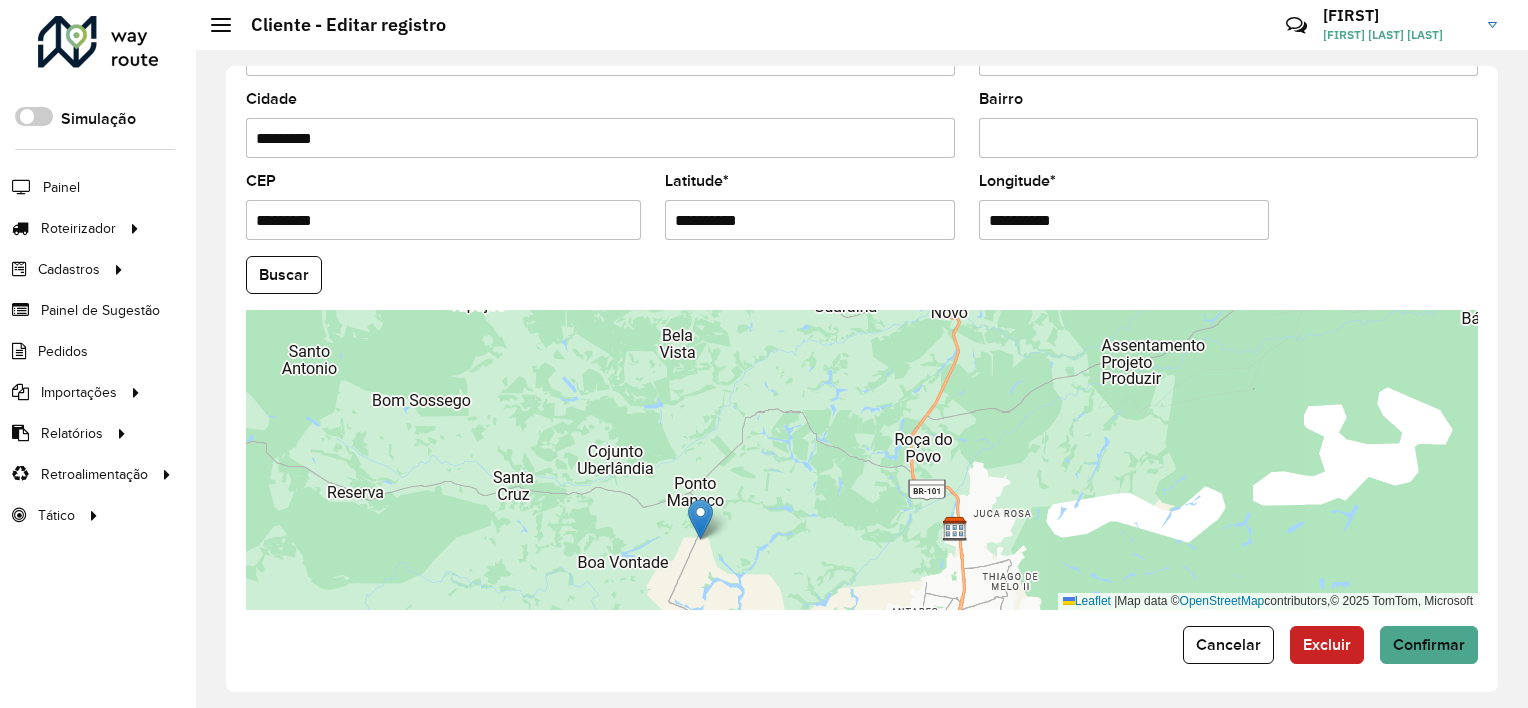 drag, startPoint x: 1009, startPoint y: 456, endPoint x: 1032, endPoint y: 373, distance: 86.127815 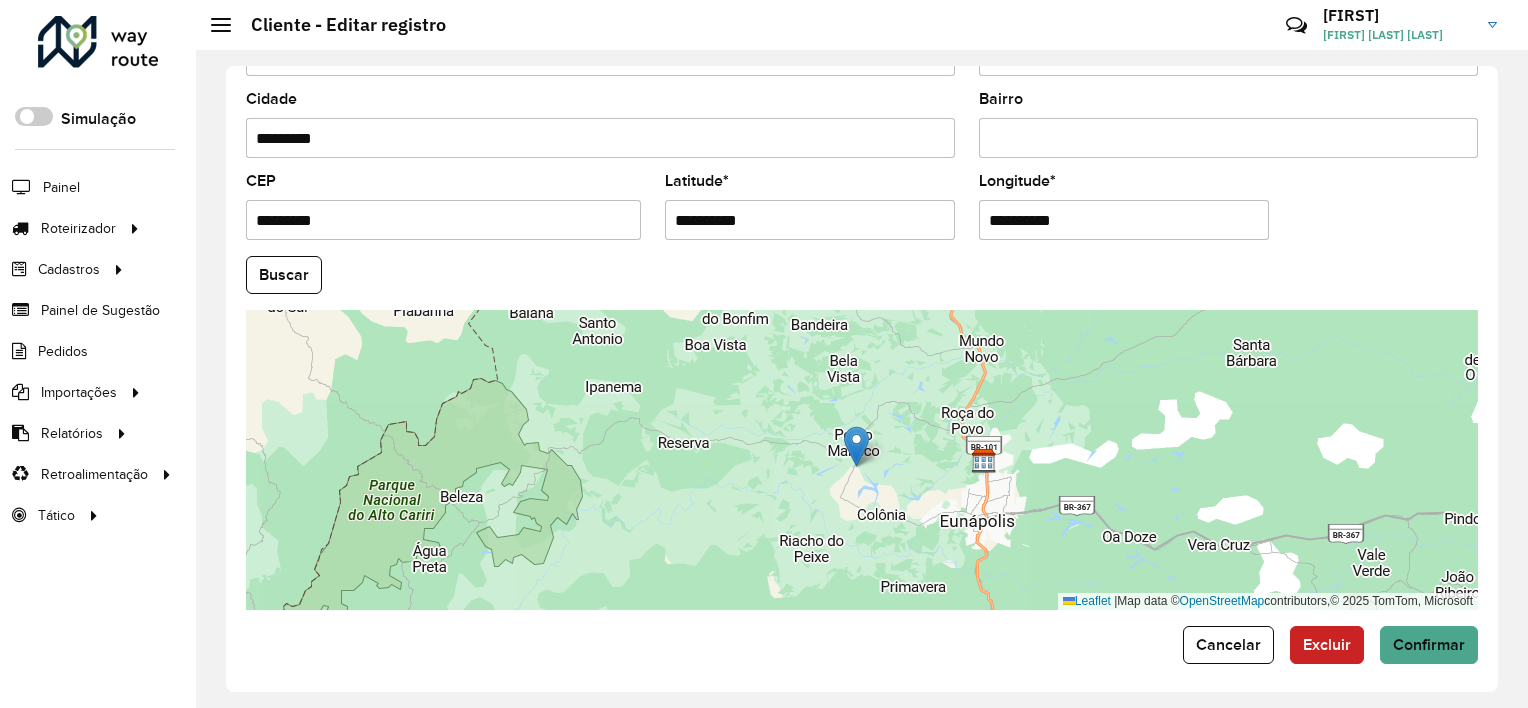 drag, startPoint x: 1058, startPoint y: 448, endPoint x: 1051, endPoint y: 473, distance: 25.96151 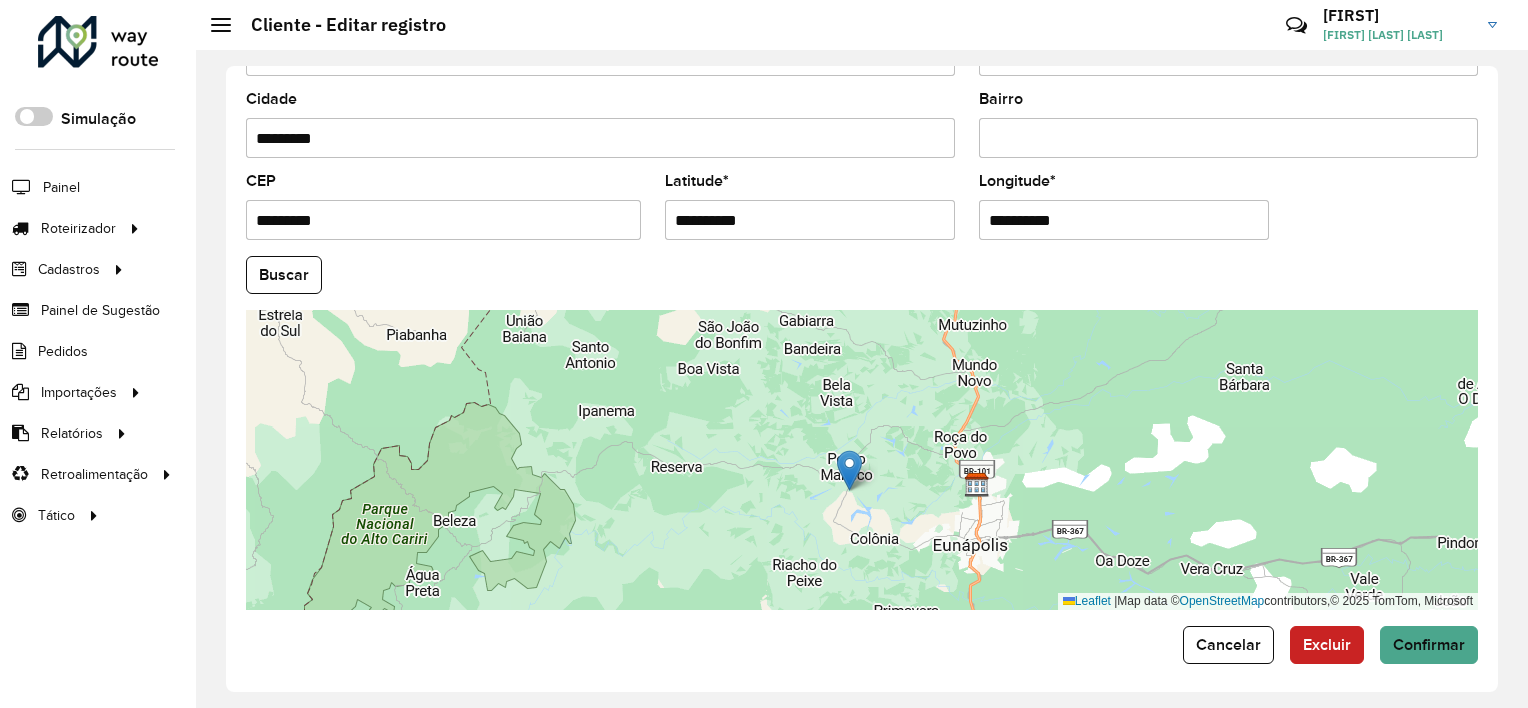 click on "Buscar" 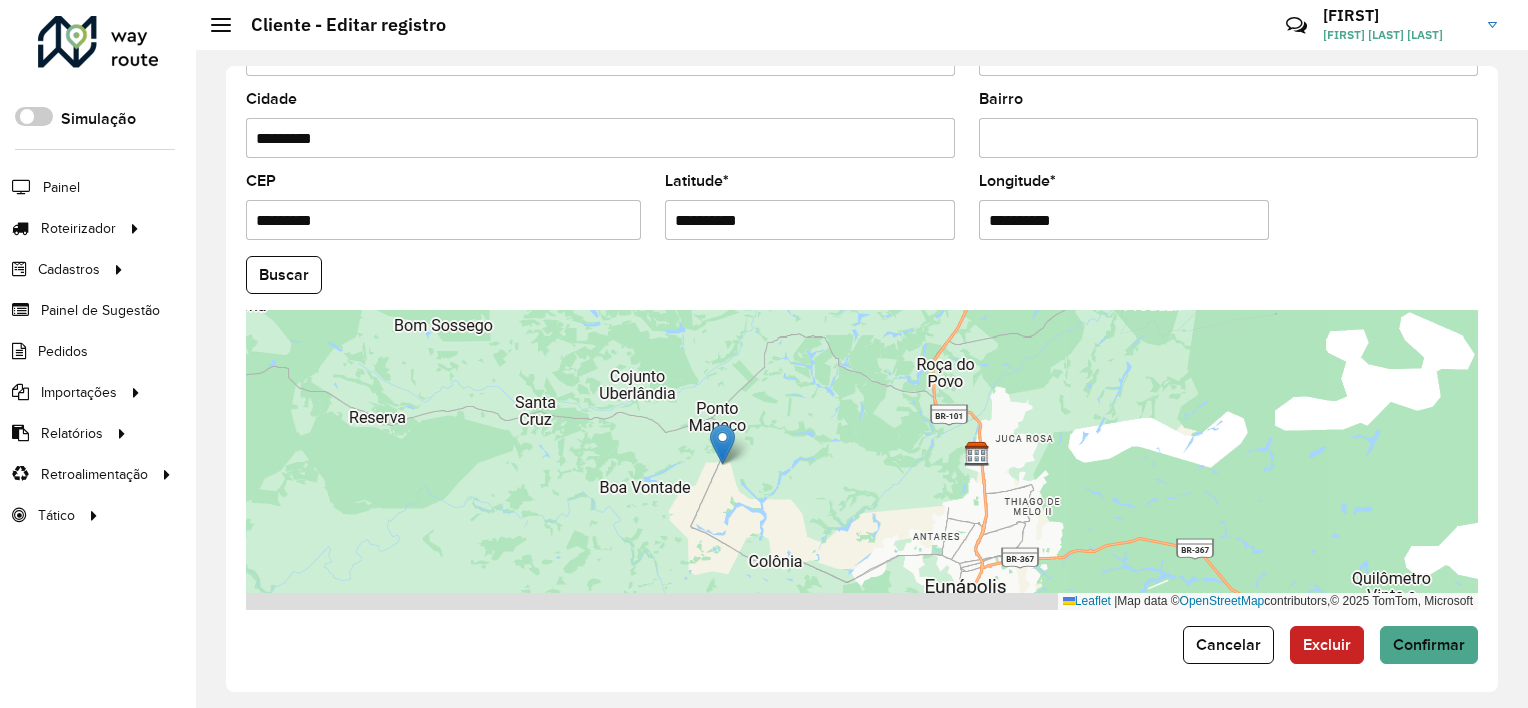 drag, startPoint x: 1096, startPoint y: 422, endPoint x: 1064, endPoint y: 392, distance: 43.863426 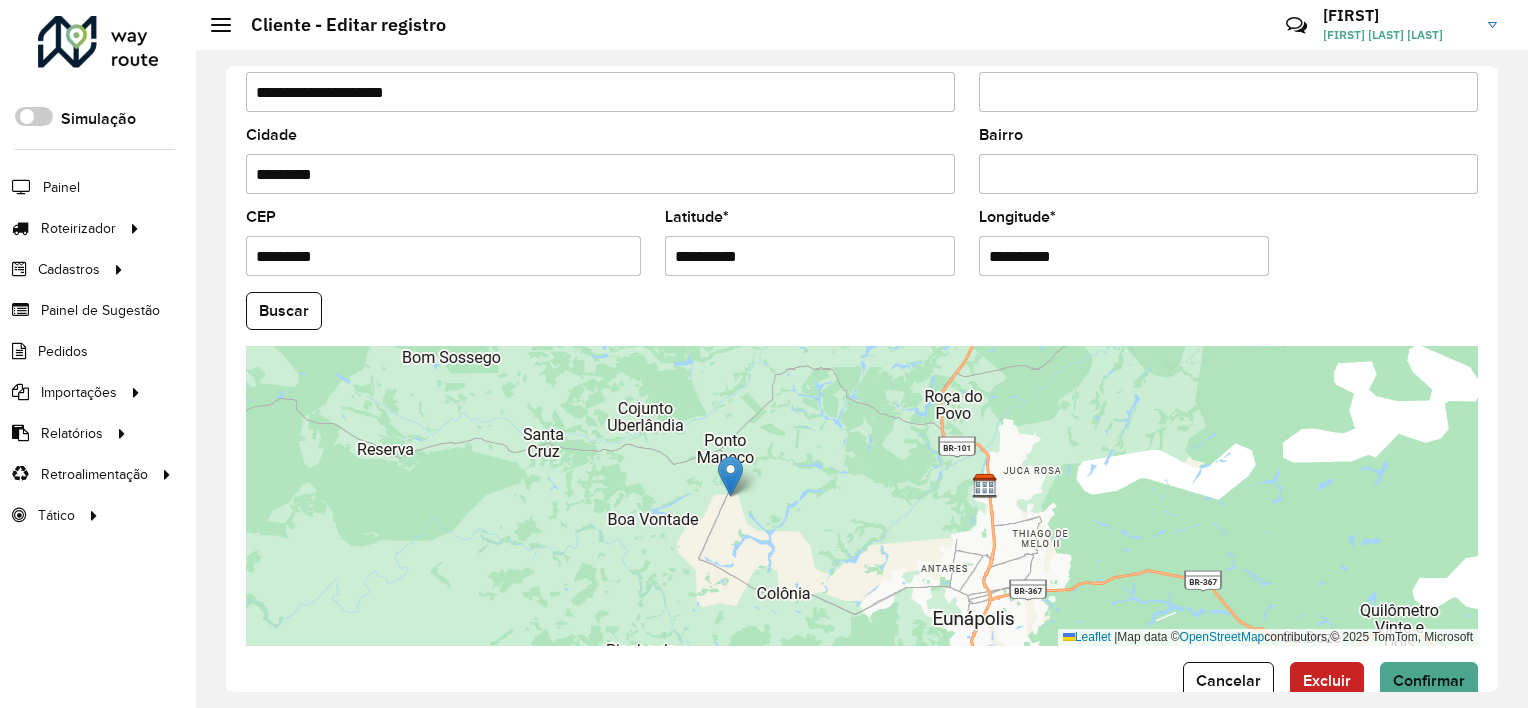 scroll, scrollTop: 695, scrollLeft: 0, axis: vertical 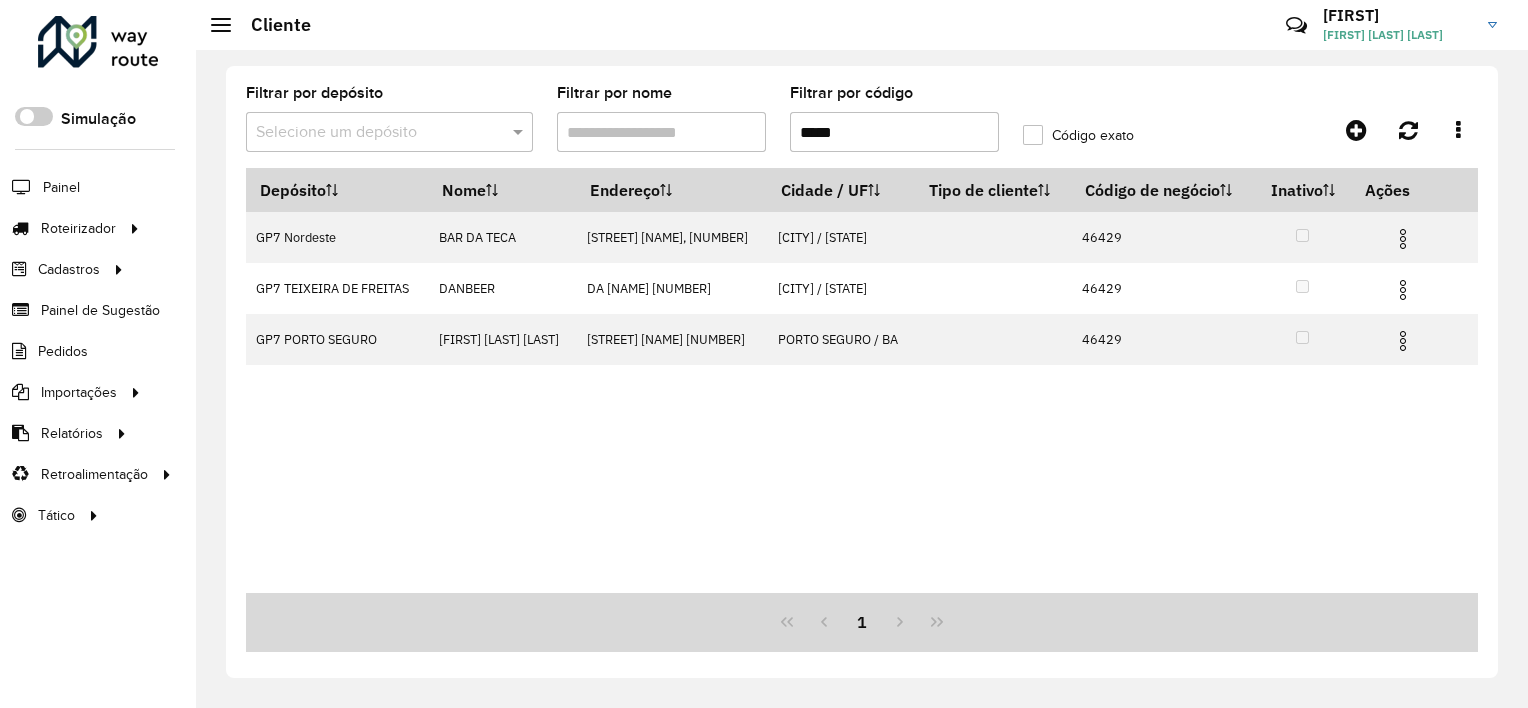 click on "*****" at bounding box center [894, 132] 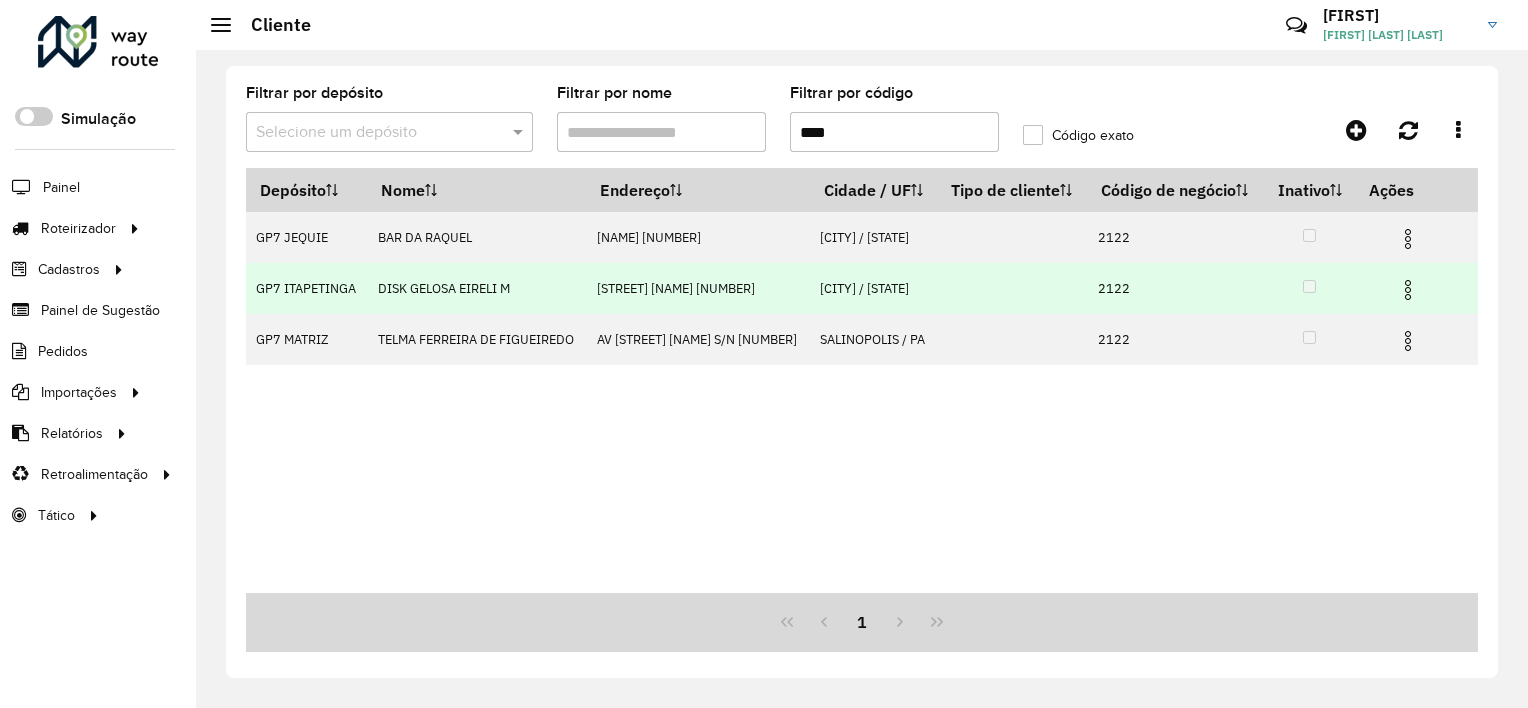 type on "****" 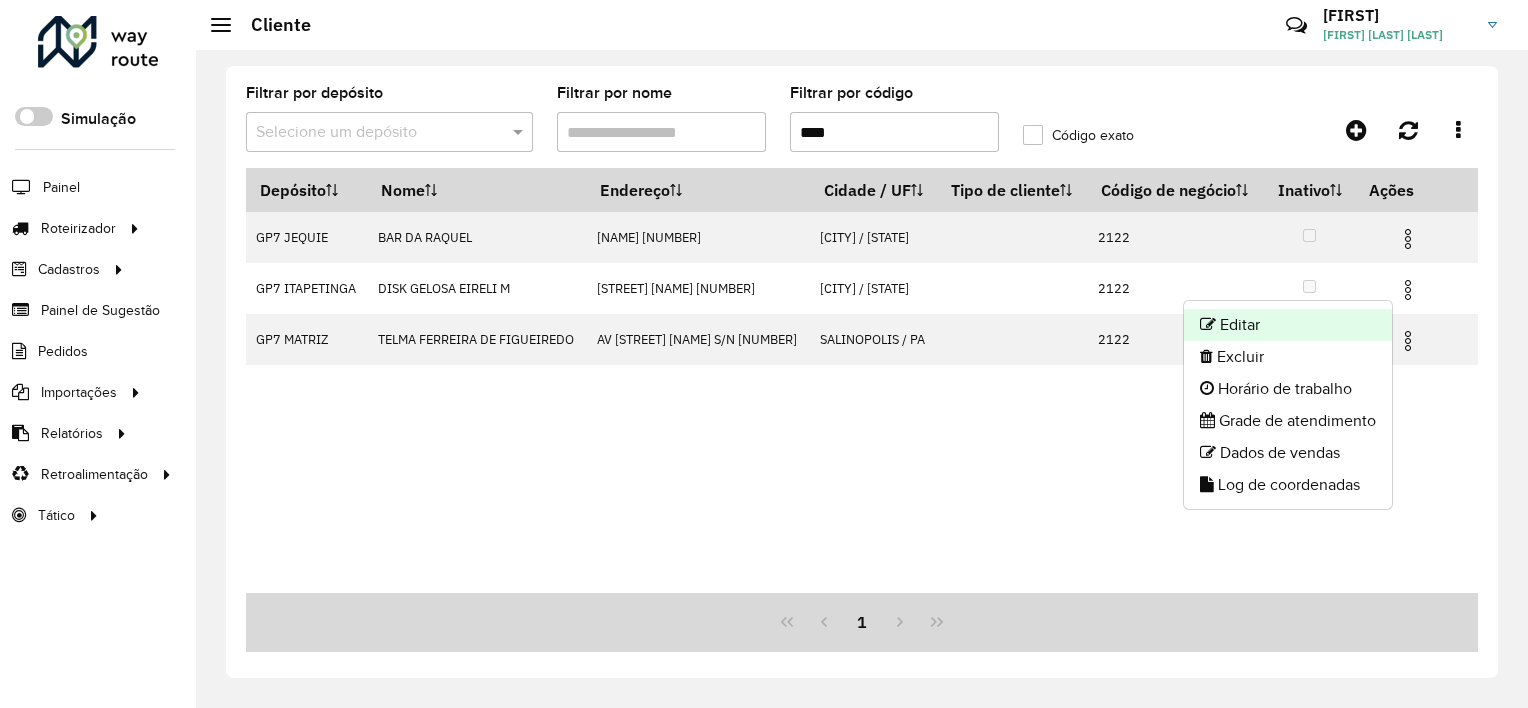 click on "Editar" 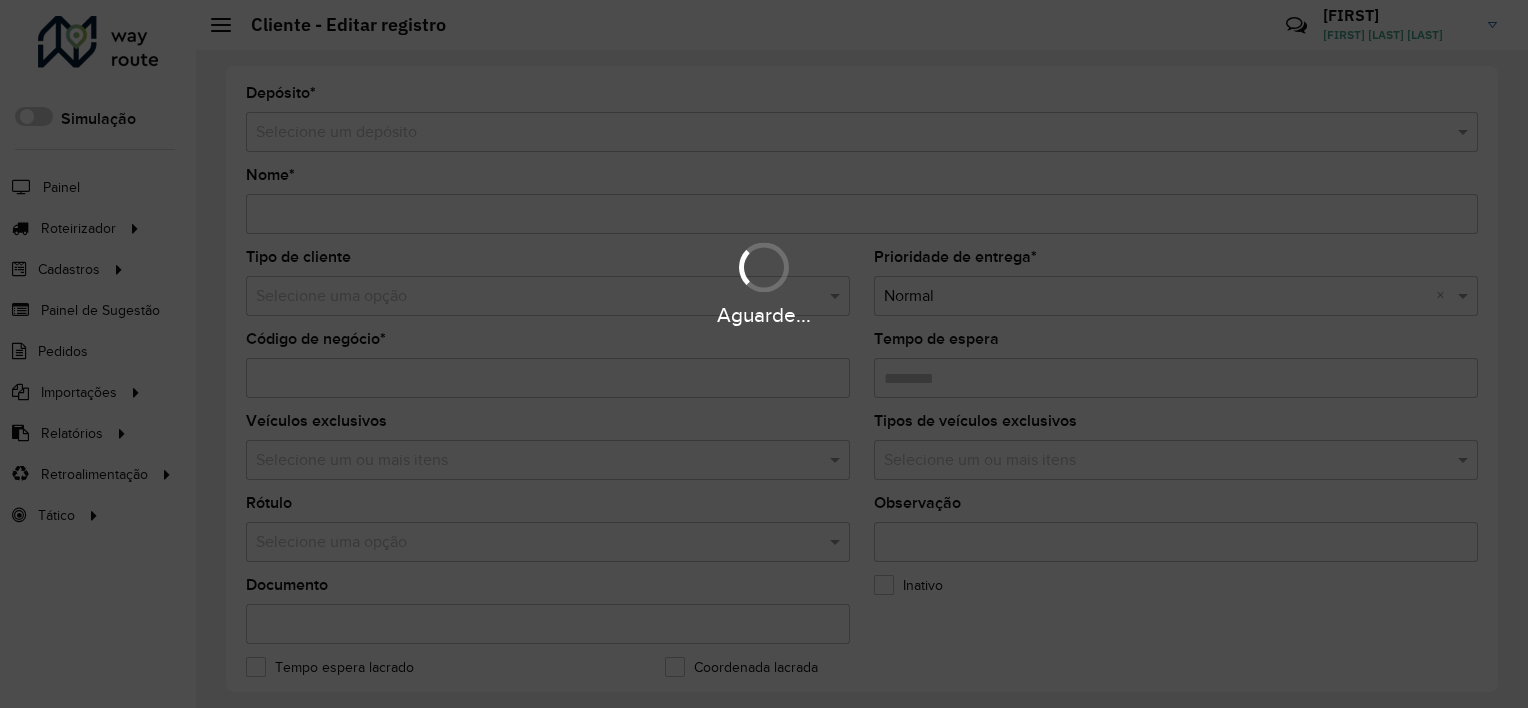 type on "**********" 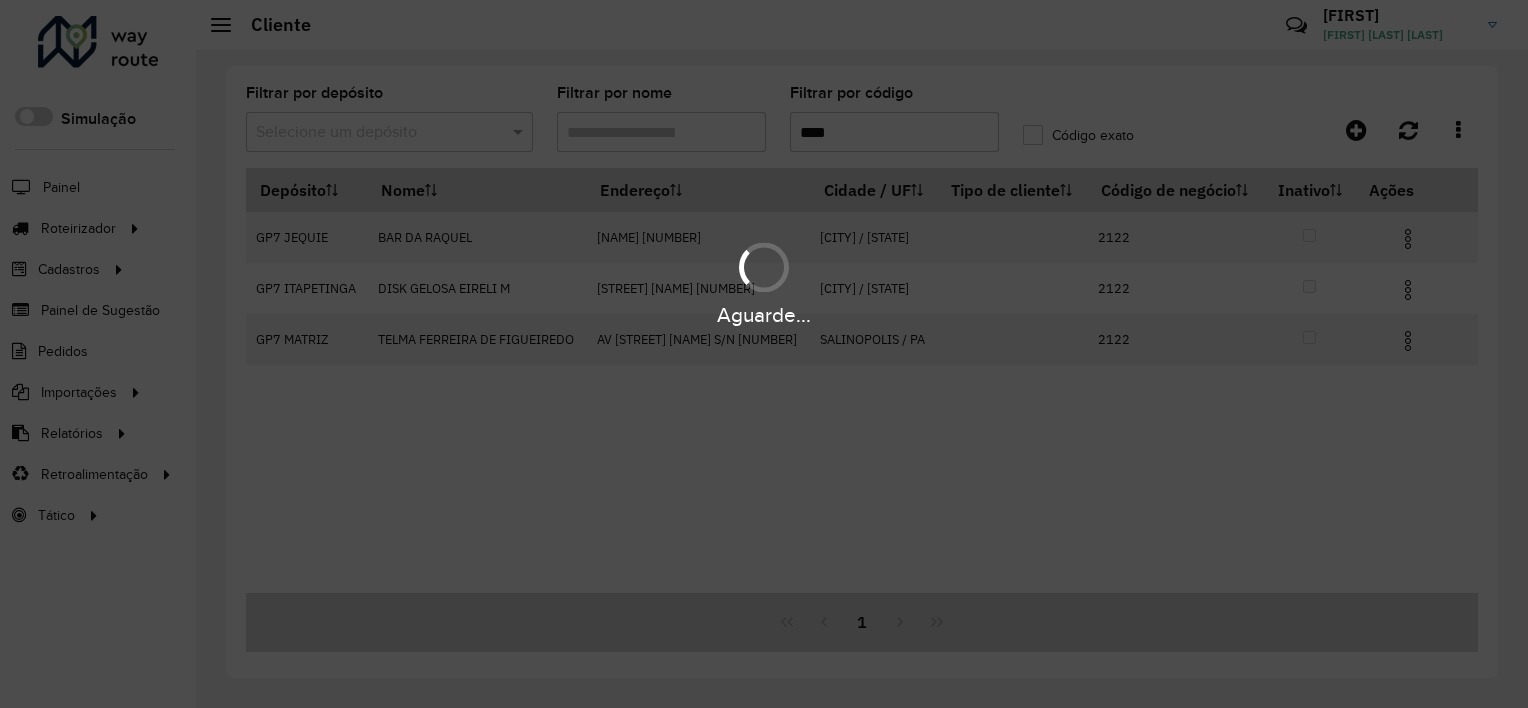 click on "Aguarde..." at bounding box center [764, 354] 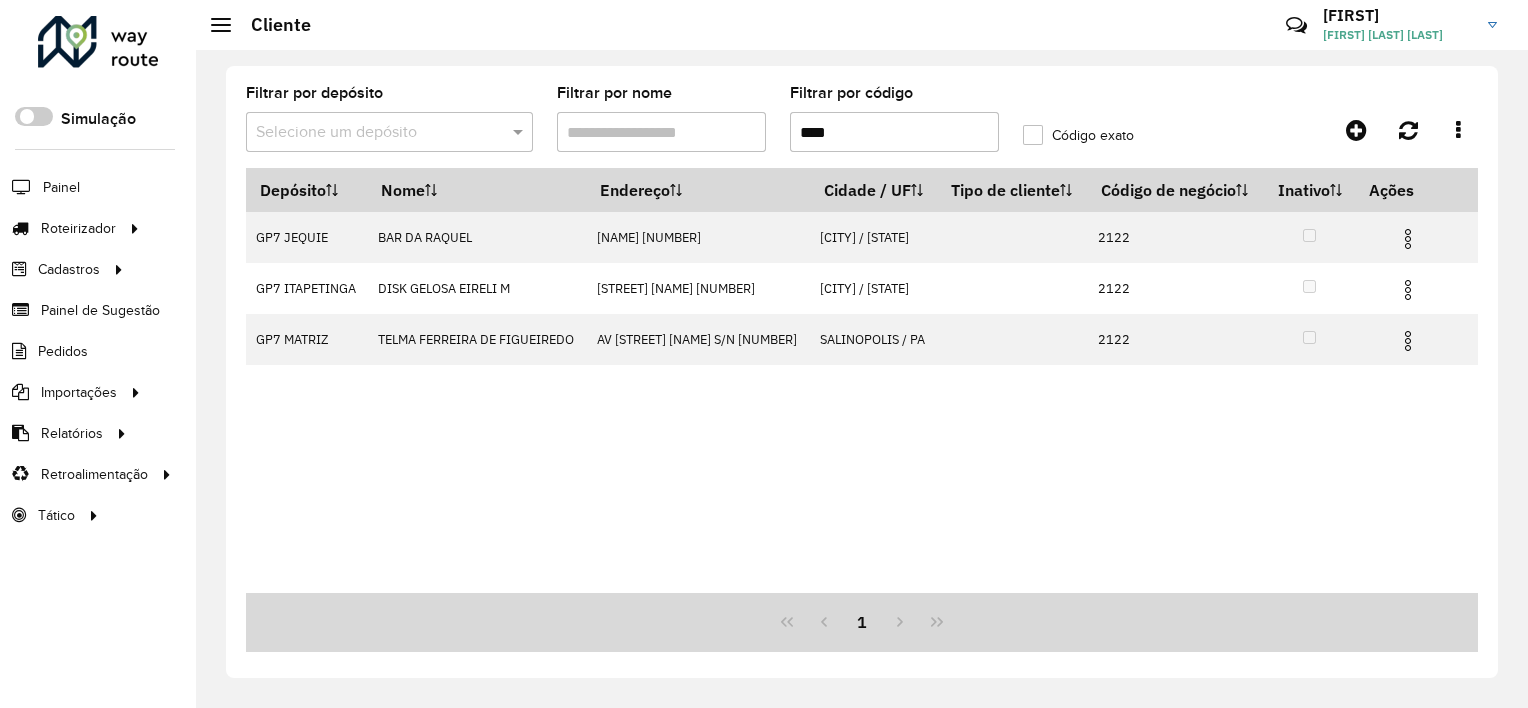 click on "****" at bounding box center (894, 132) 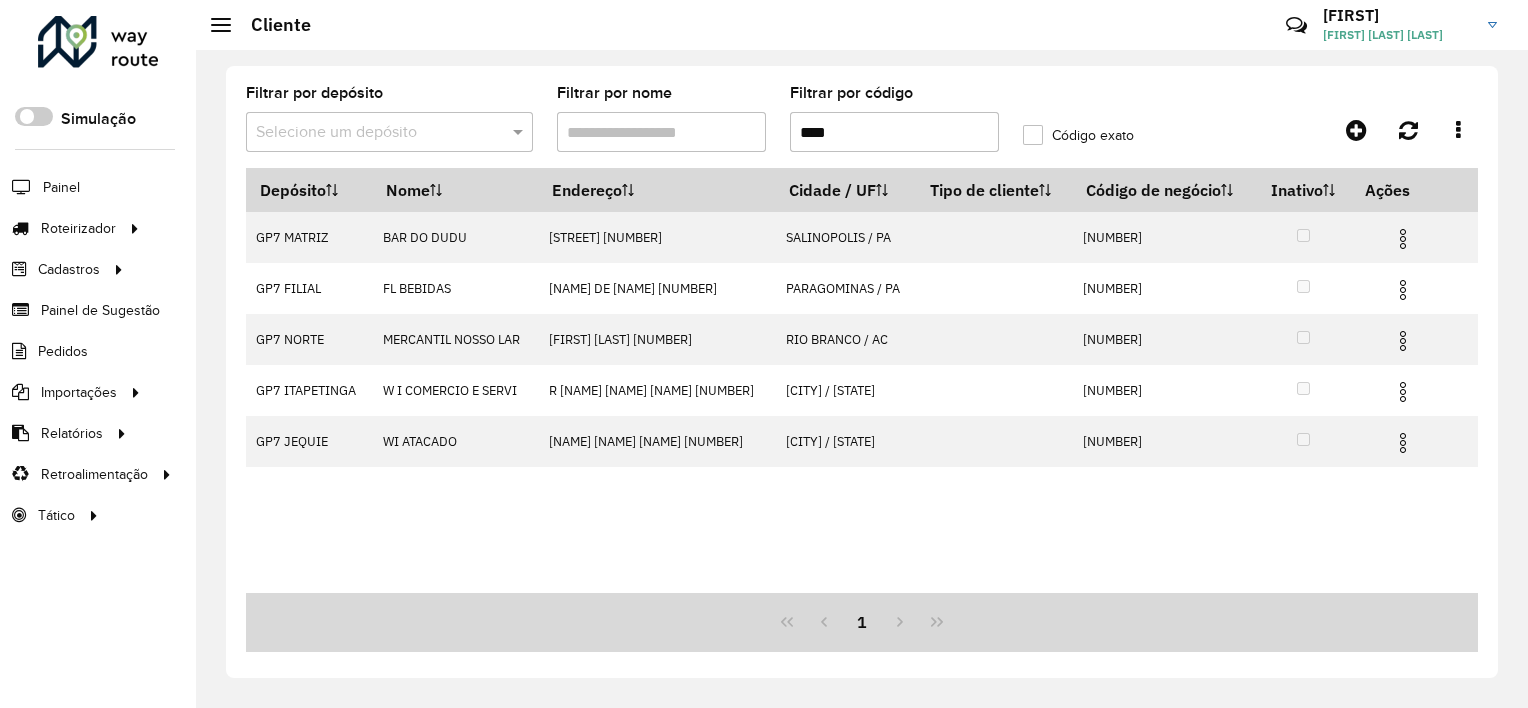 type on "****" 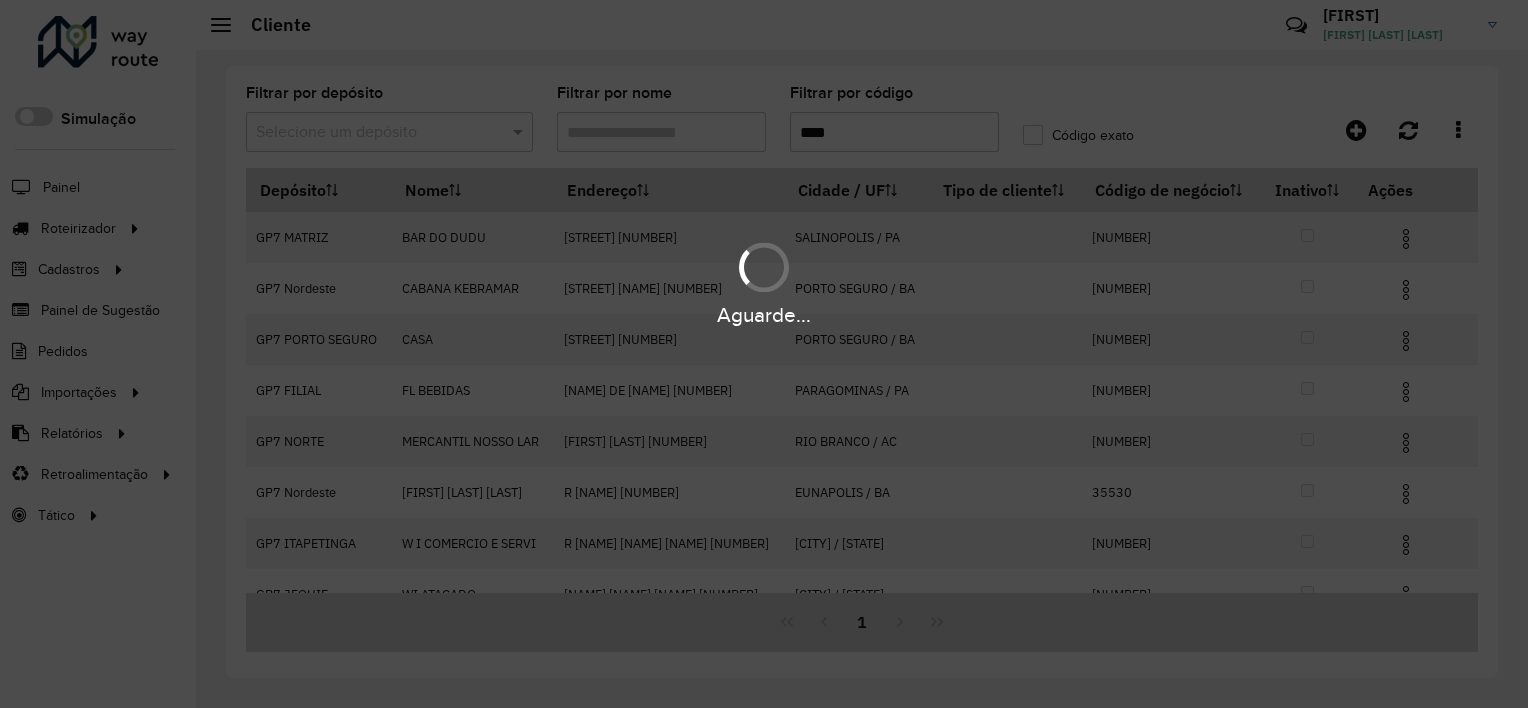 click on "Aguarde...  Pop-up bloqueado!  Seu navegador bloqueou automáticamente a abertura de uma nova janela.   Acesse as configurações e adicione o endereço do sistema a lista de permissão.   Fechar  Roteirizador AmbevTech Simulação Painel Roteirizador Entregas Vendas Cadastros Checkpoint Cliente Condição de pagamento Consulta de setores Depósito Disponibilidade de veículos Fator tipo de produto Grupo Rota Fator Tipo Produto Grupo de Depósito Grupo de rotas exclusiva Grupo de setores Jornada Layout integração Modelo Motorista Multi Depósito Painel de sugestão Parada Pedágio Perfil de Vendedor Ponto de apoio Ponto de apoio FAD Prioridade pedido Produto Restrição de Atendimento Planner Rodízio de placa Rota exclusiva FAD Rótulo Setor Setor Planner Tempo de parada de refeição Tipo de cliente Tipo de jornada Tipo de produto Tipo de veículo Tipo de veículo RN Transportadora Usuário Vendedor Veículo Painel de Sugestão Pedidos Importações Clientes Fator tipo produto Grade de atendimento Setor" at bounding box center (764, 354) 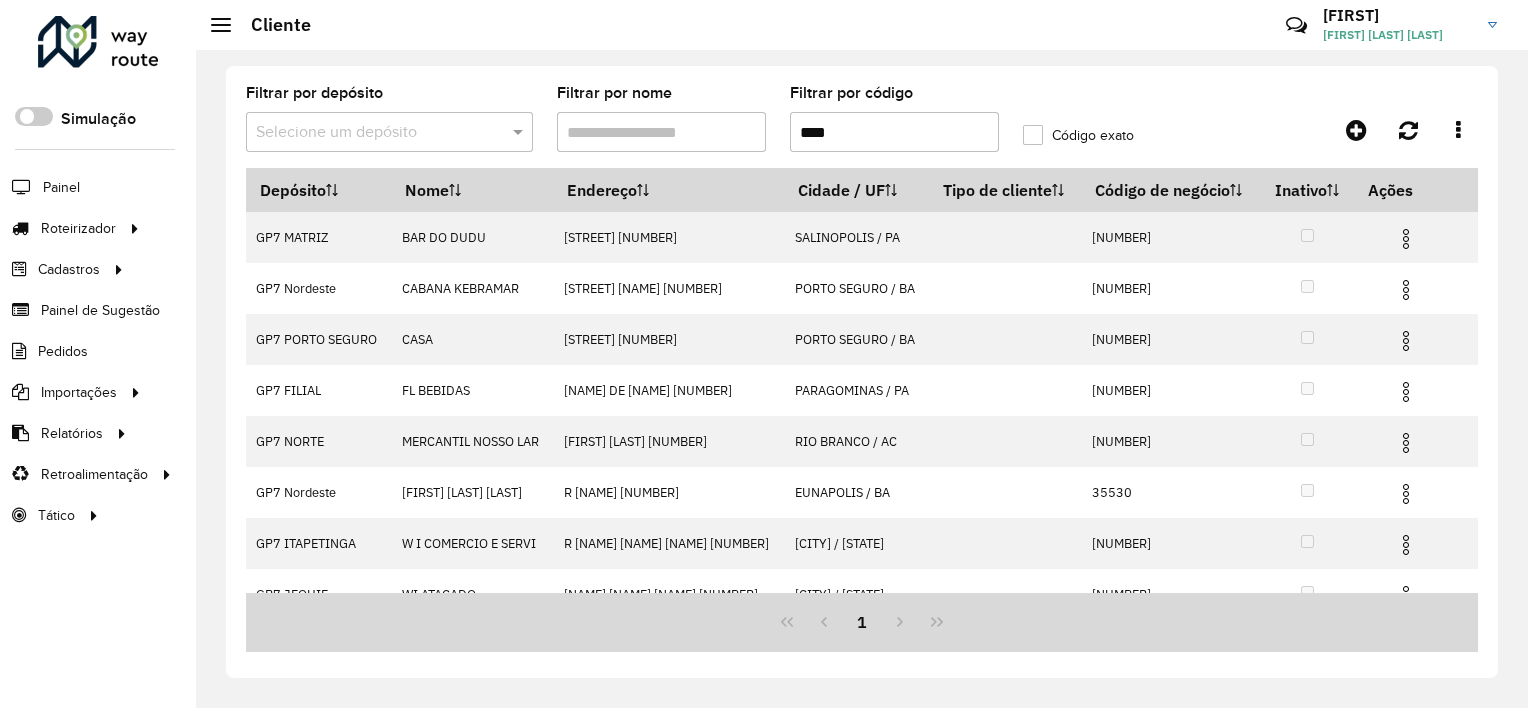 click on "Código exato" 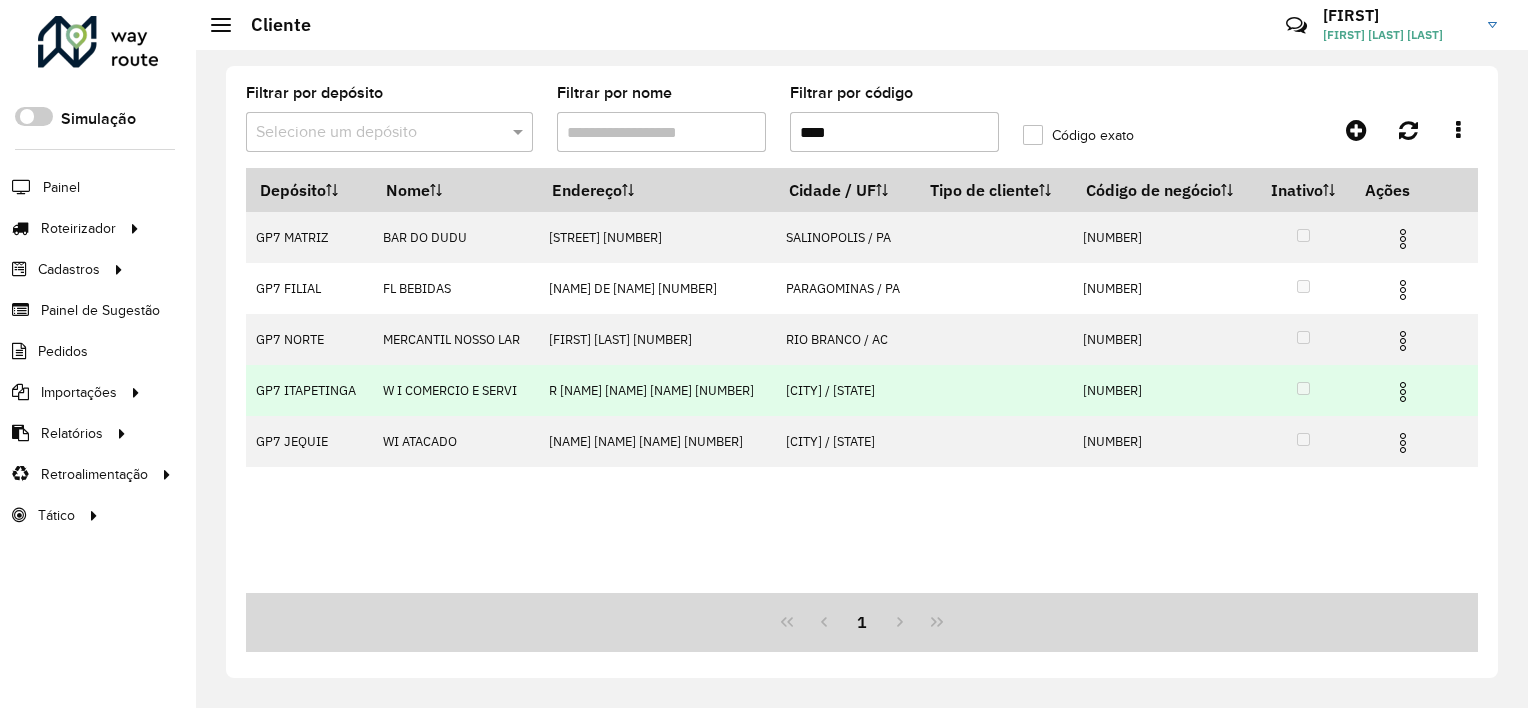 click at bounding box center [1403, 392] 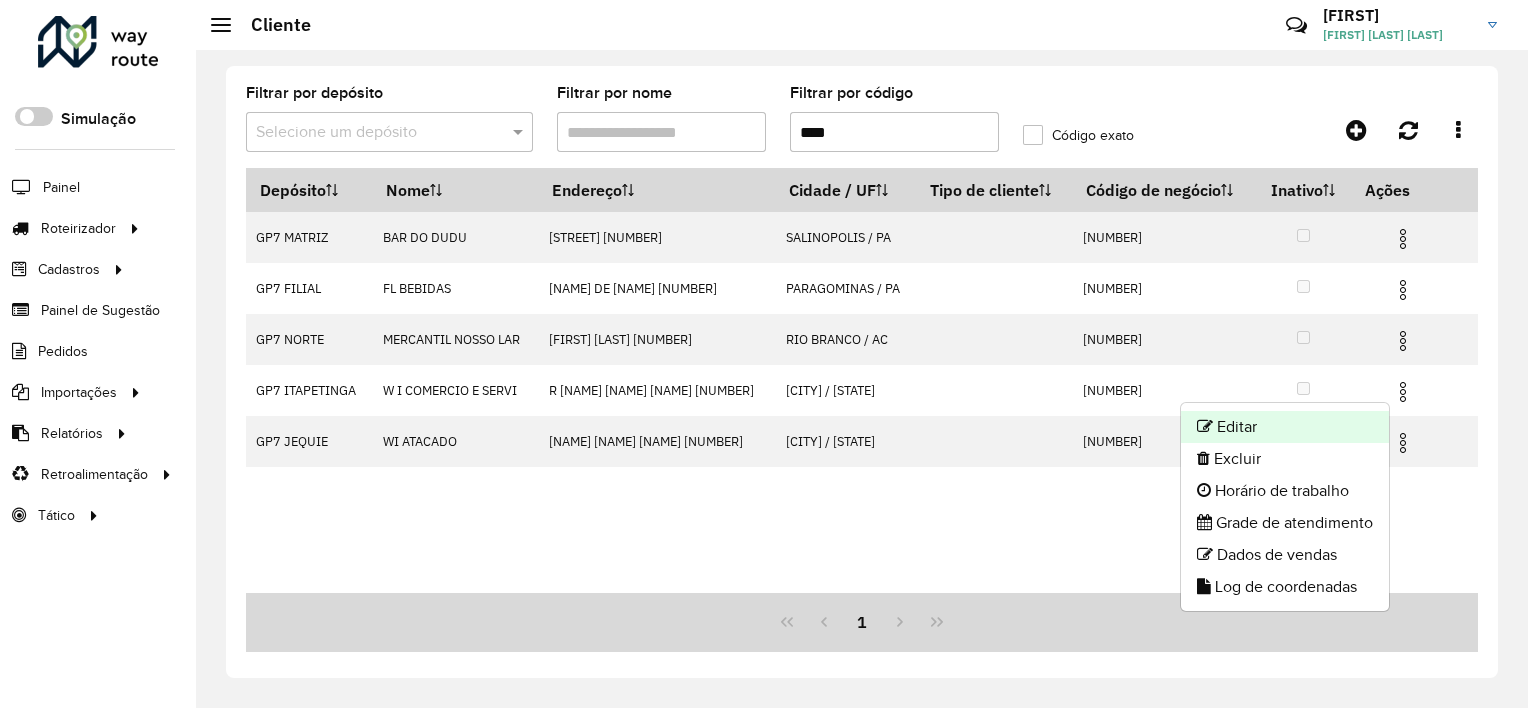 click on "Editar" 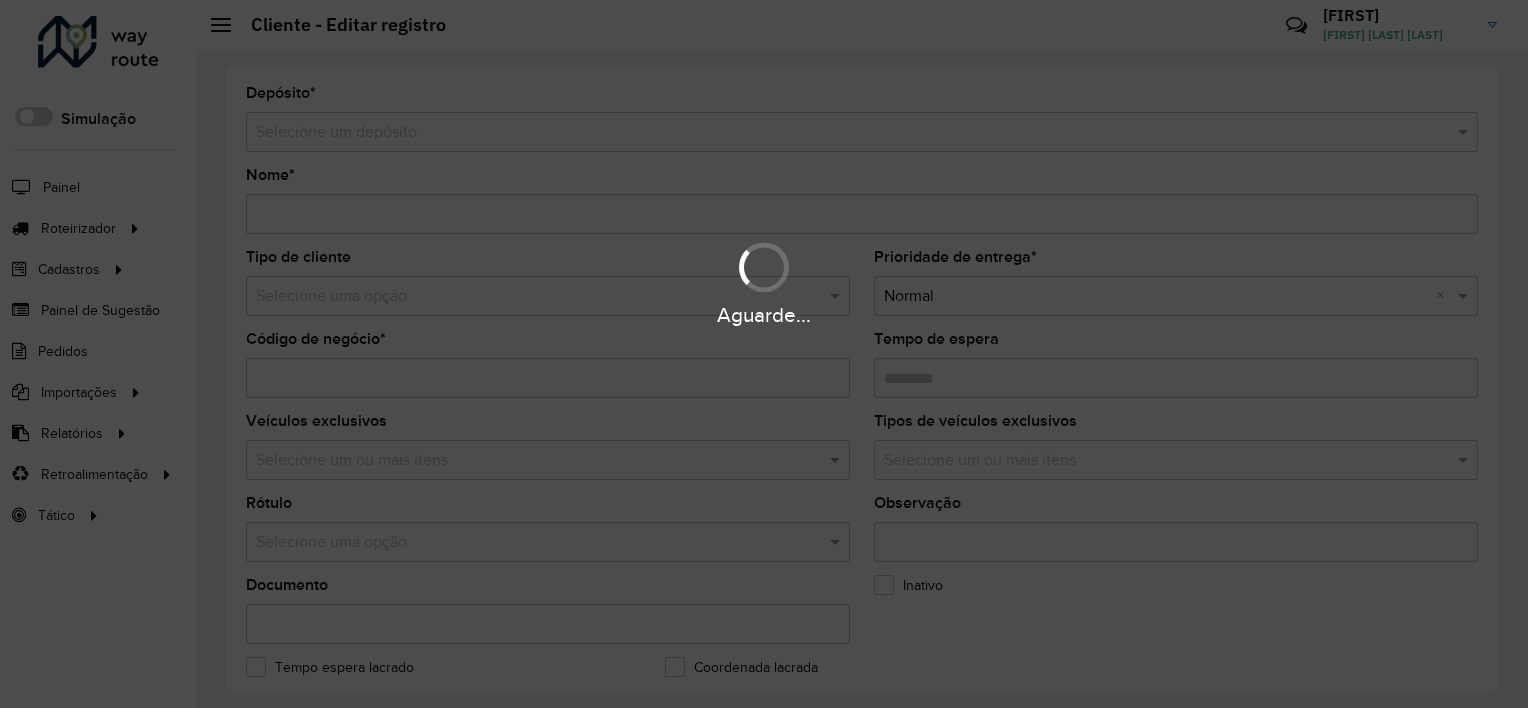 type on "**********" 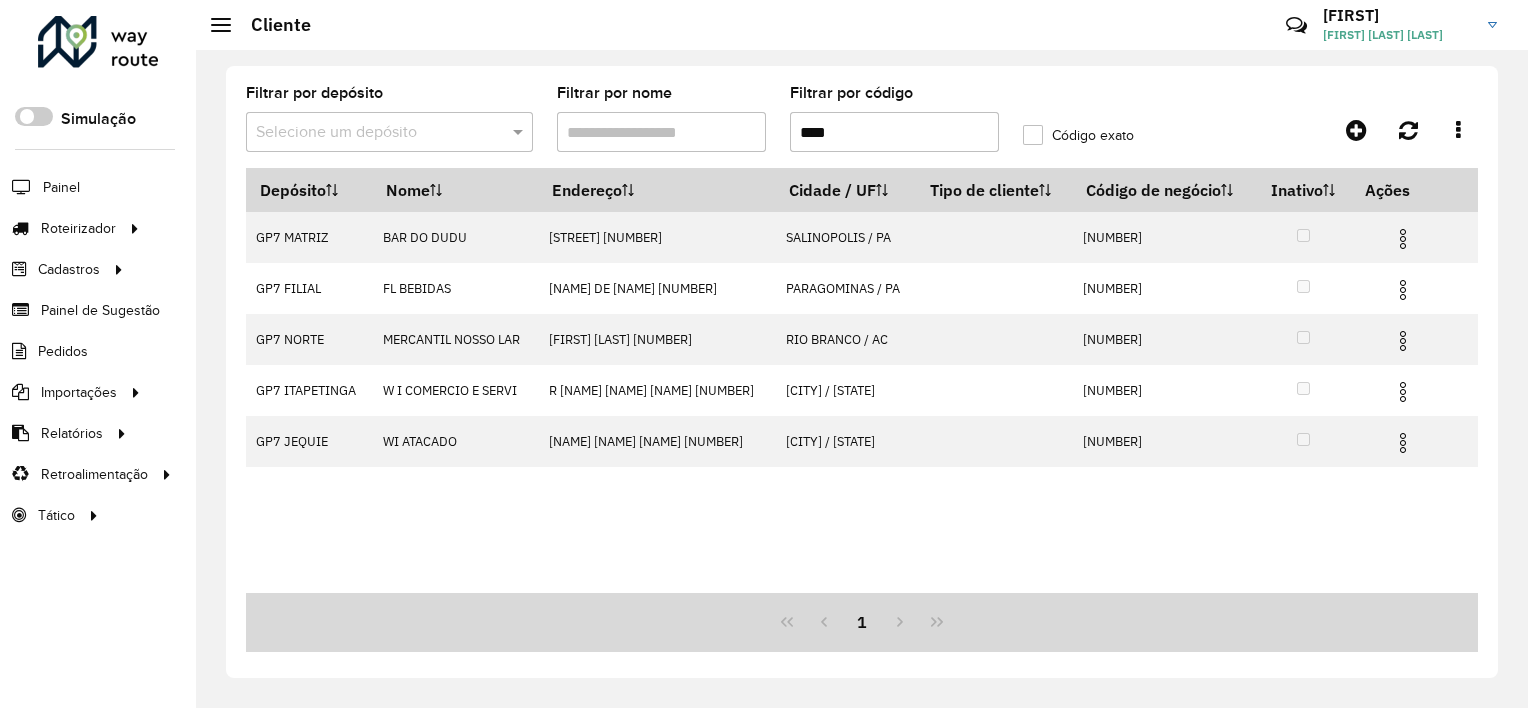 click on "****" at bounding box center (894, 132) 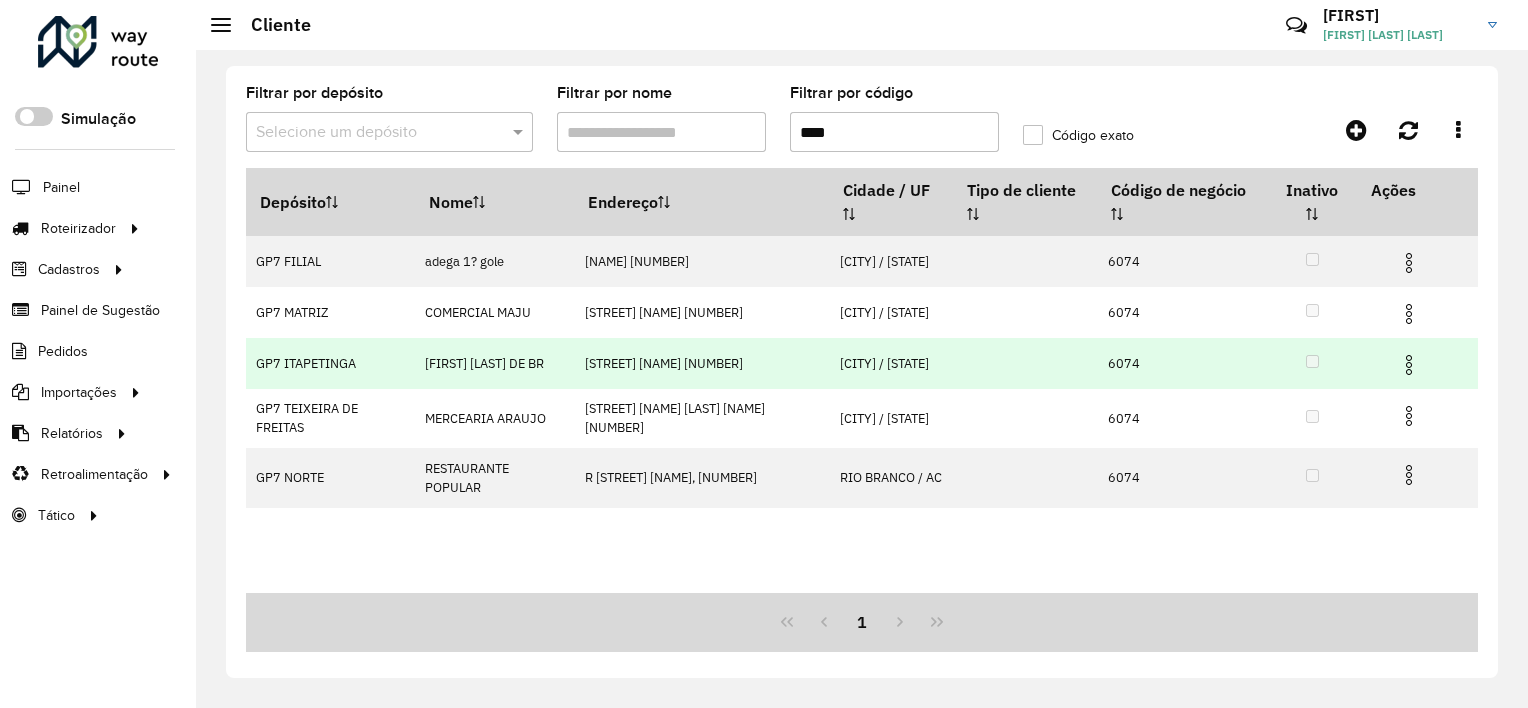 type on "****" 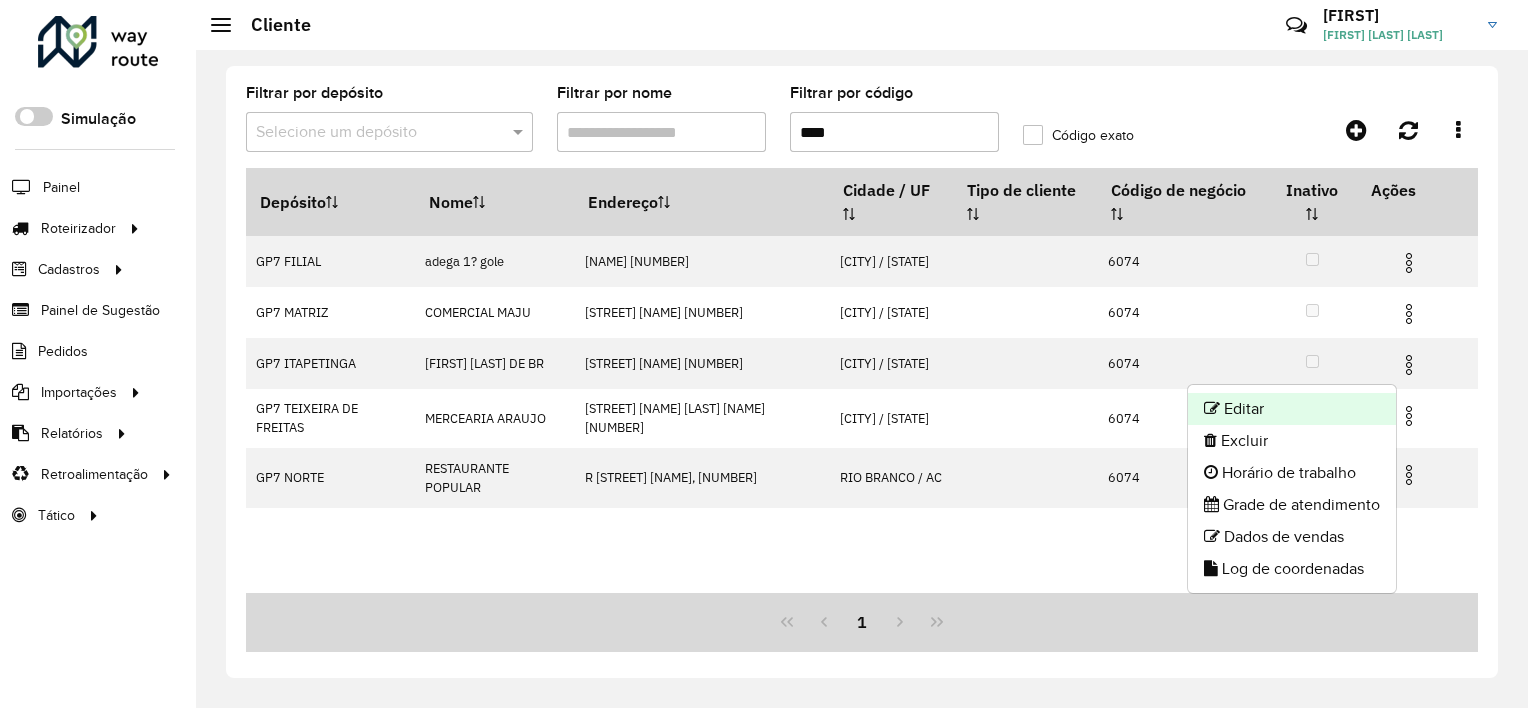 click on "Editar" 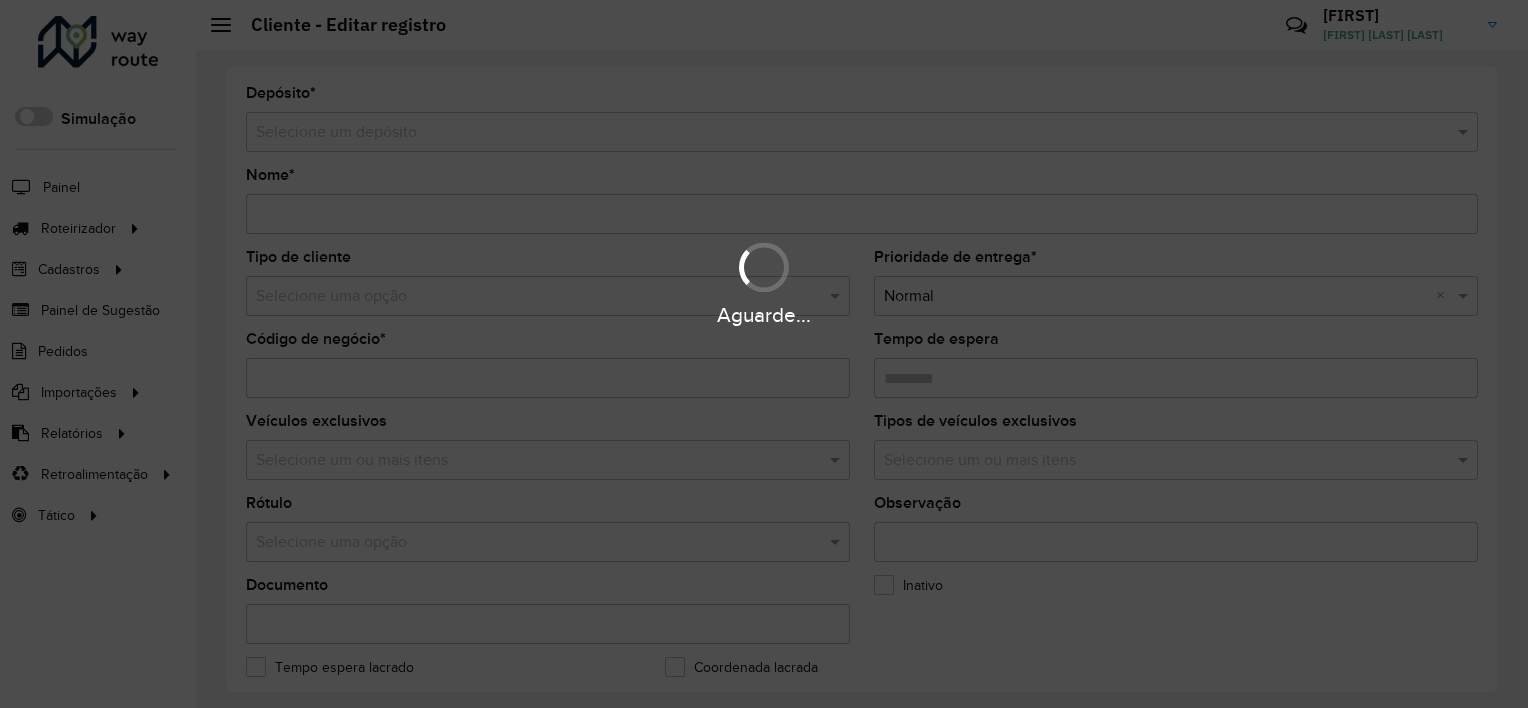 type on "**********" 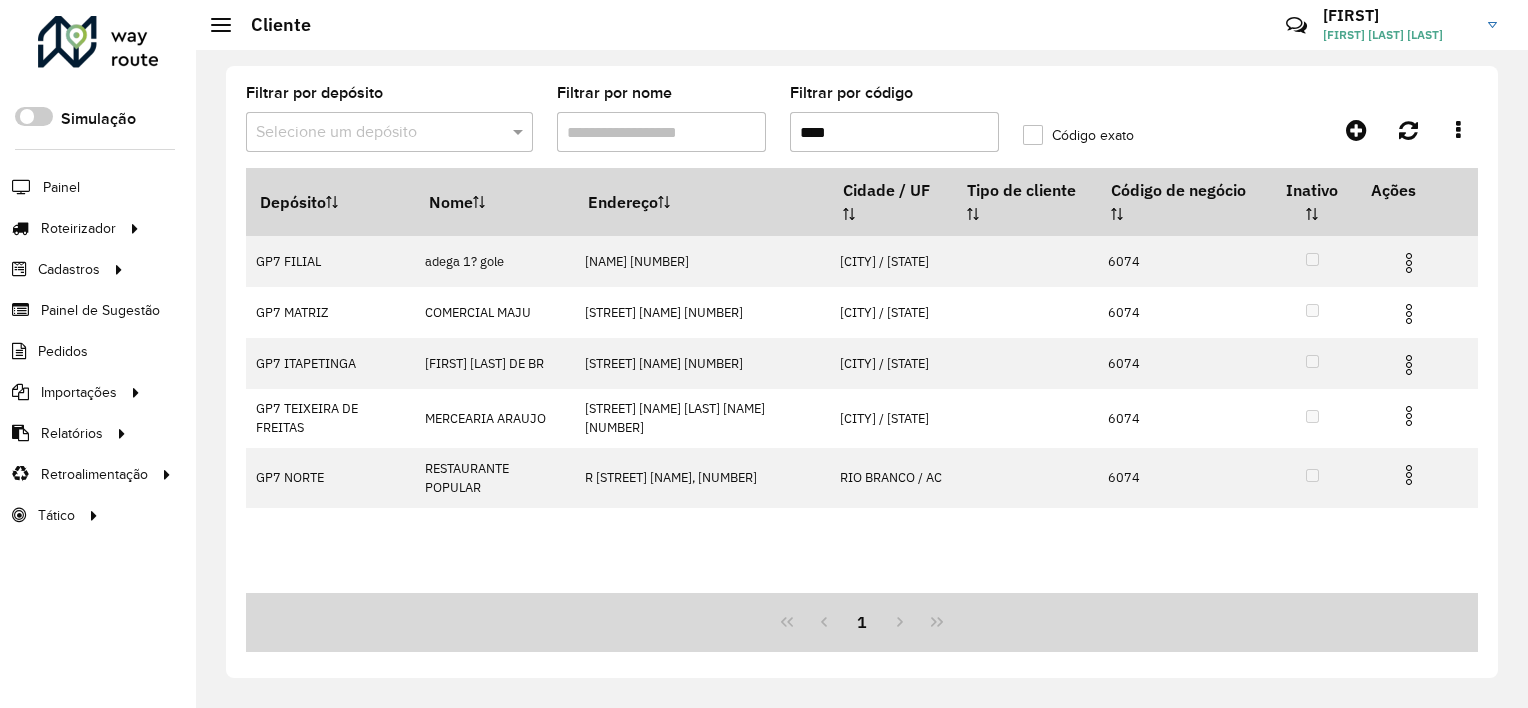 click on "****" at bounding box center (894, 132) 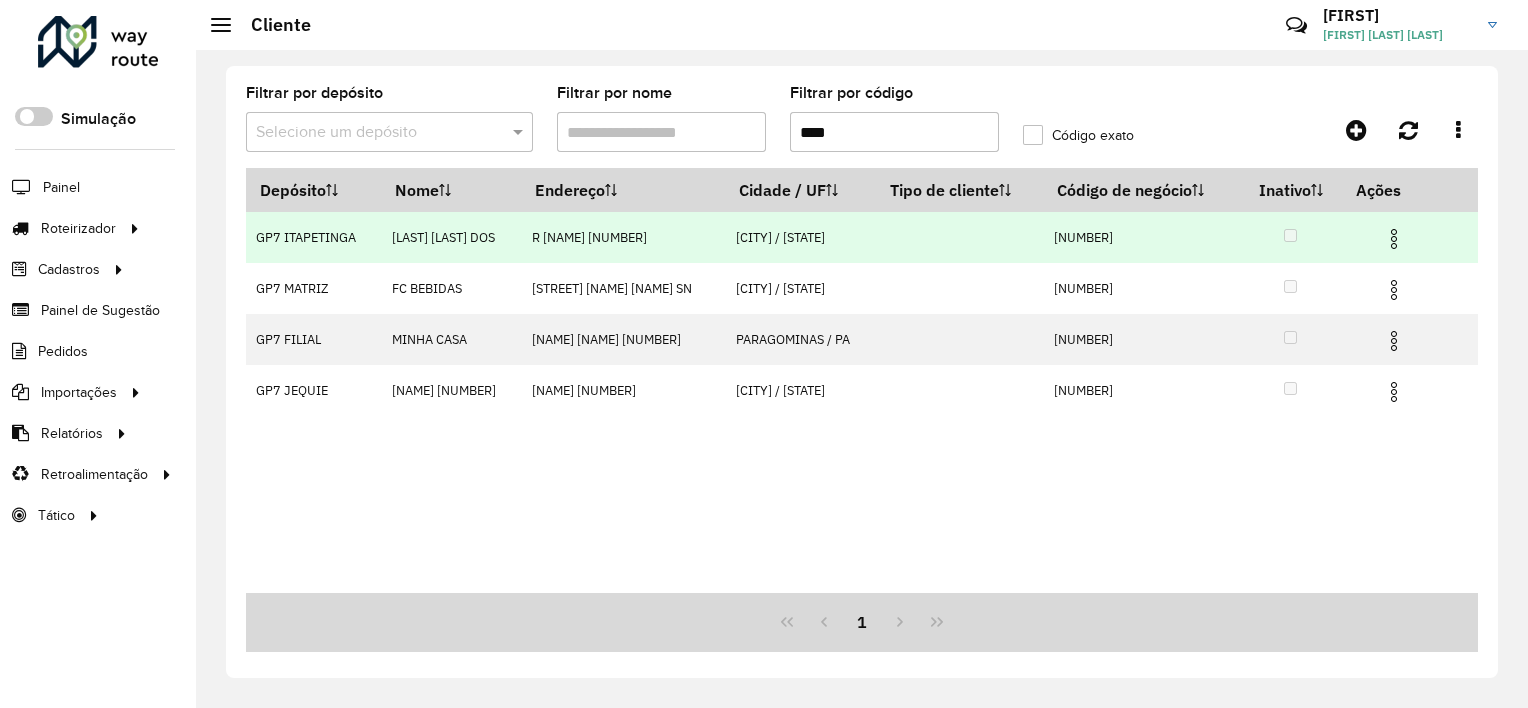 type on "****" 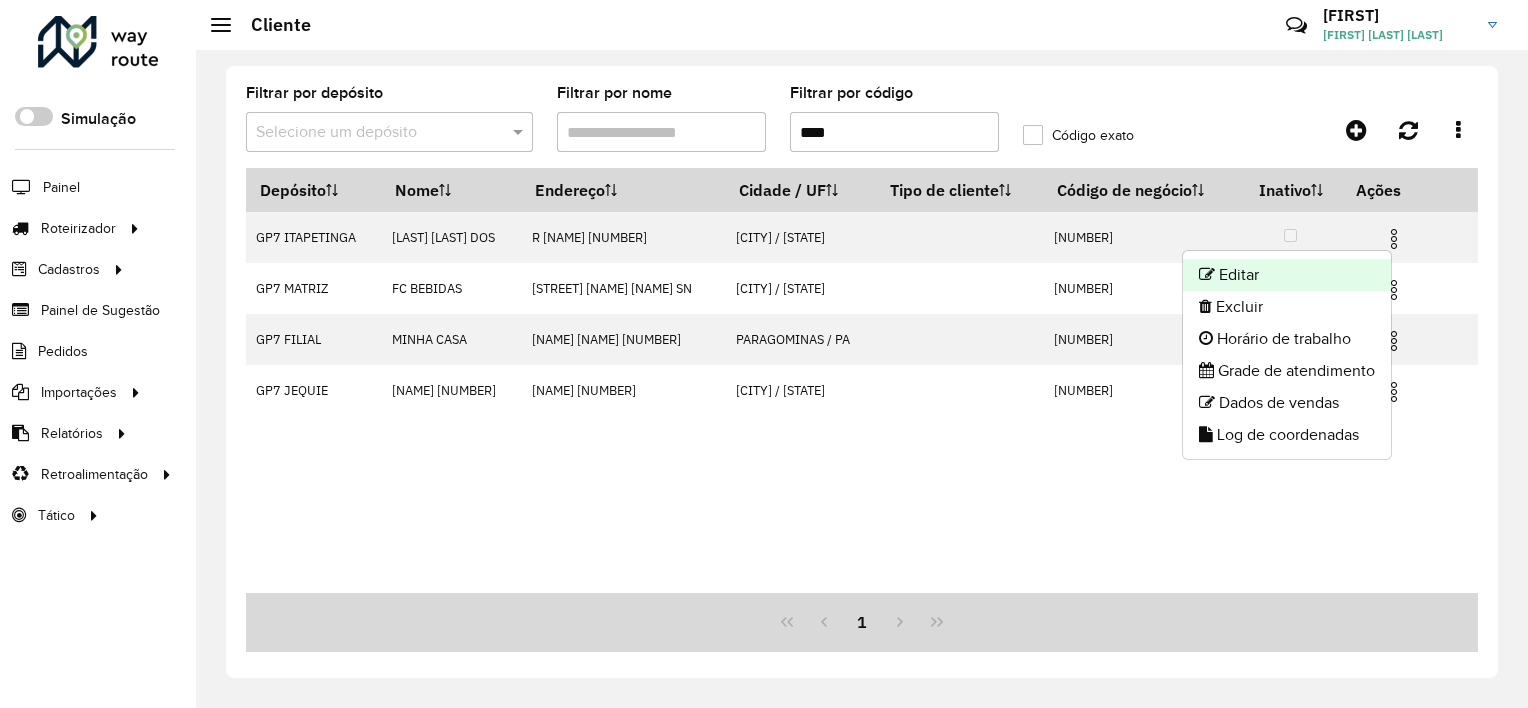 click on "Editar" 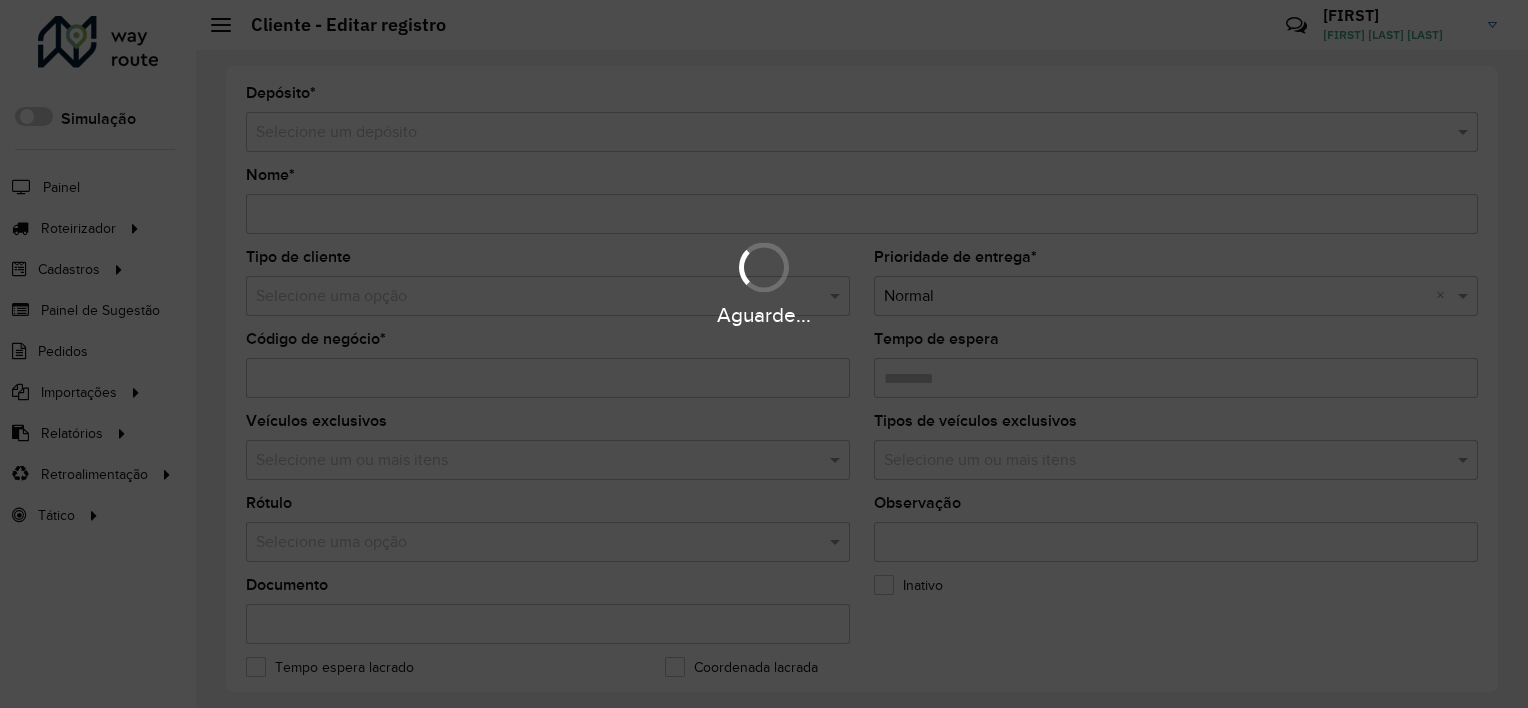 type on "**********" 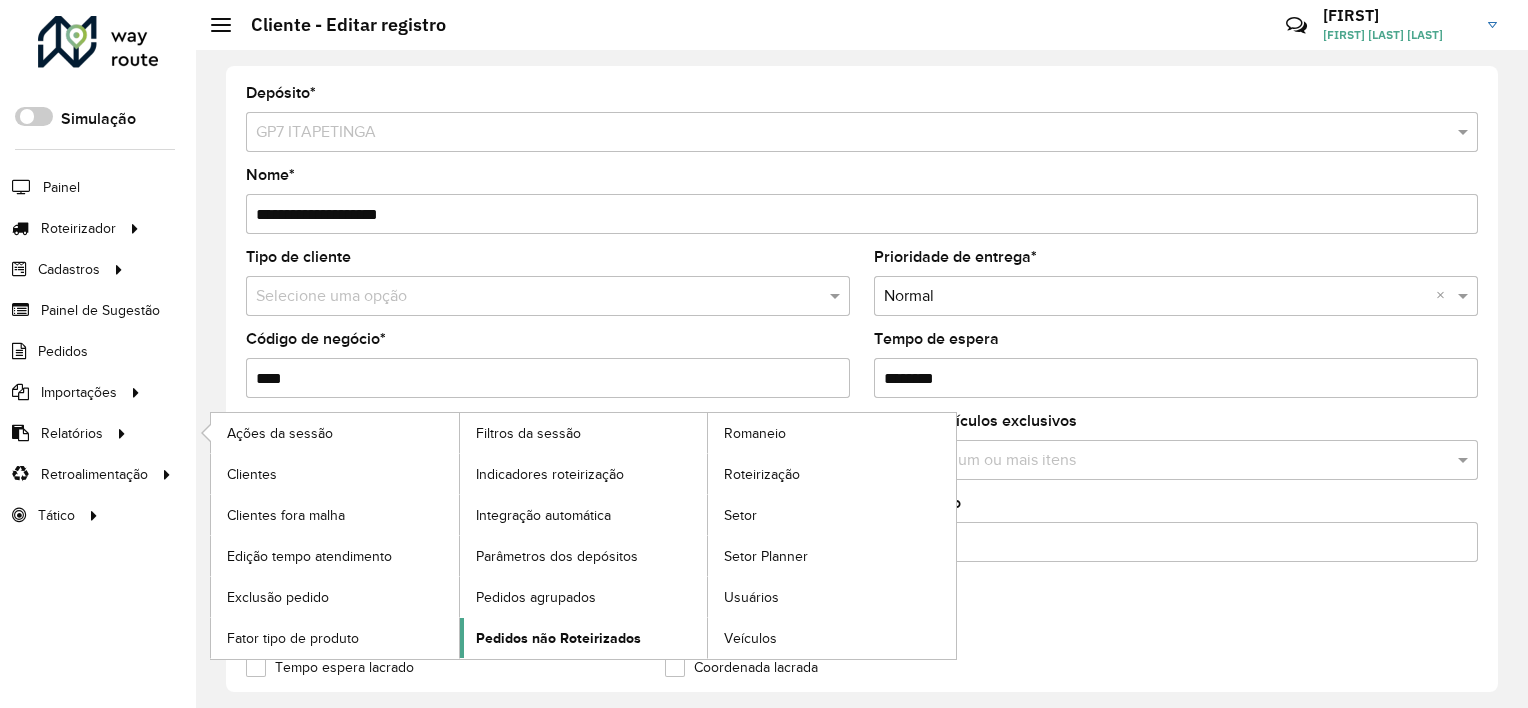 click on "Pedidos não Roteirizados" 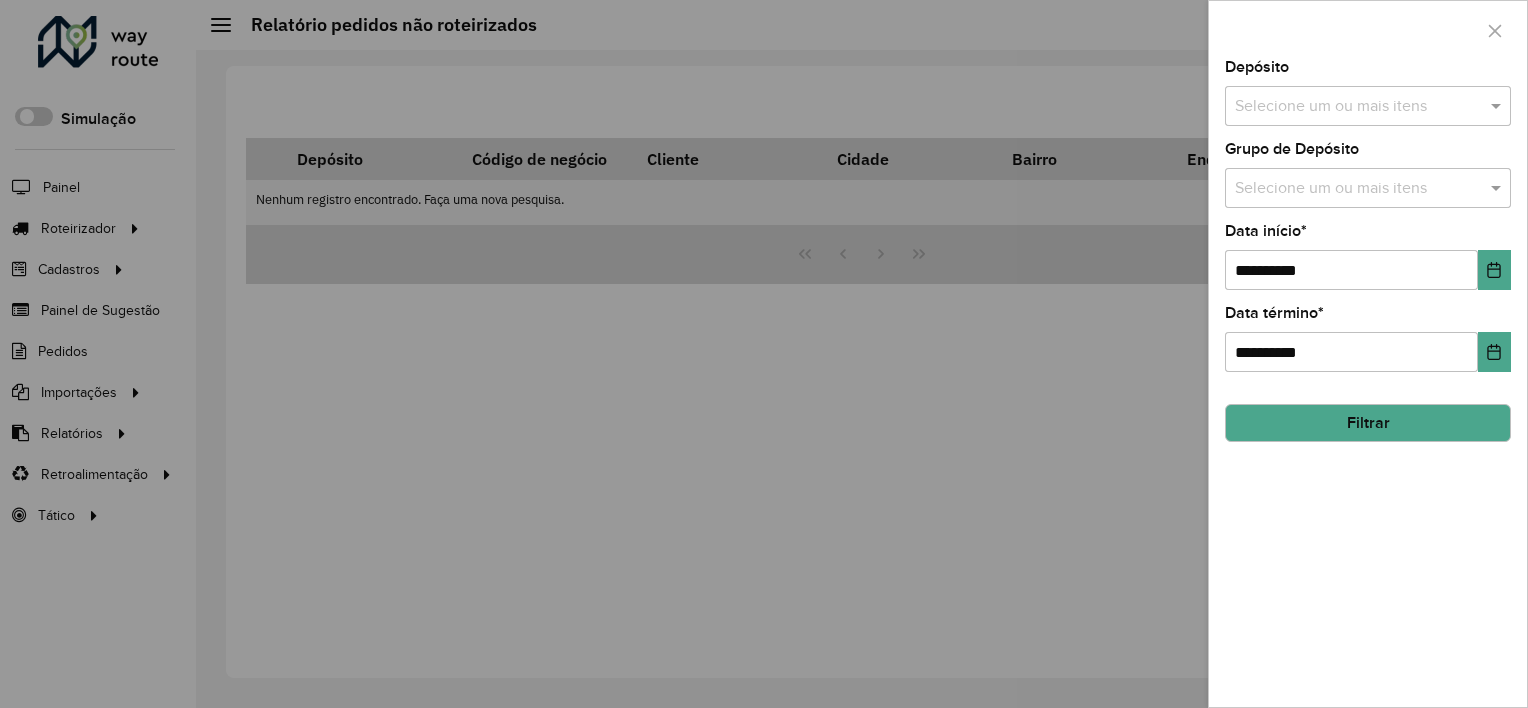 click at bounding box center (764, 354) 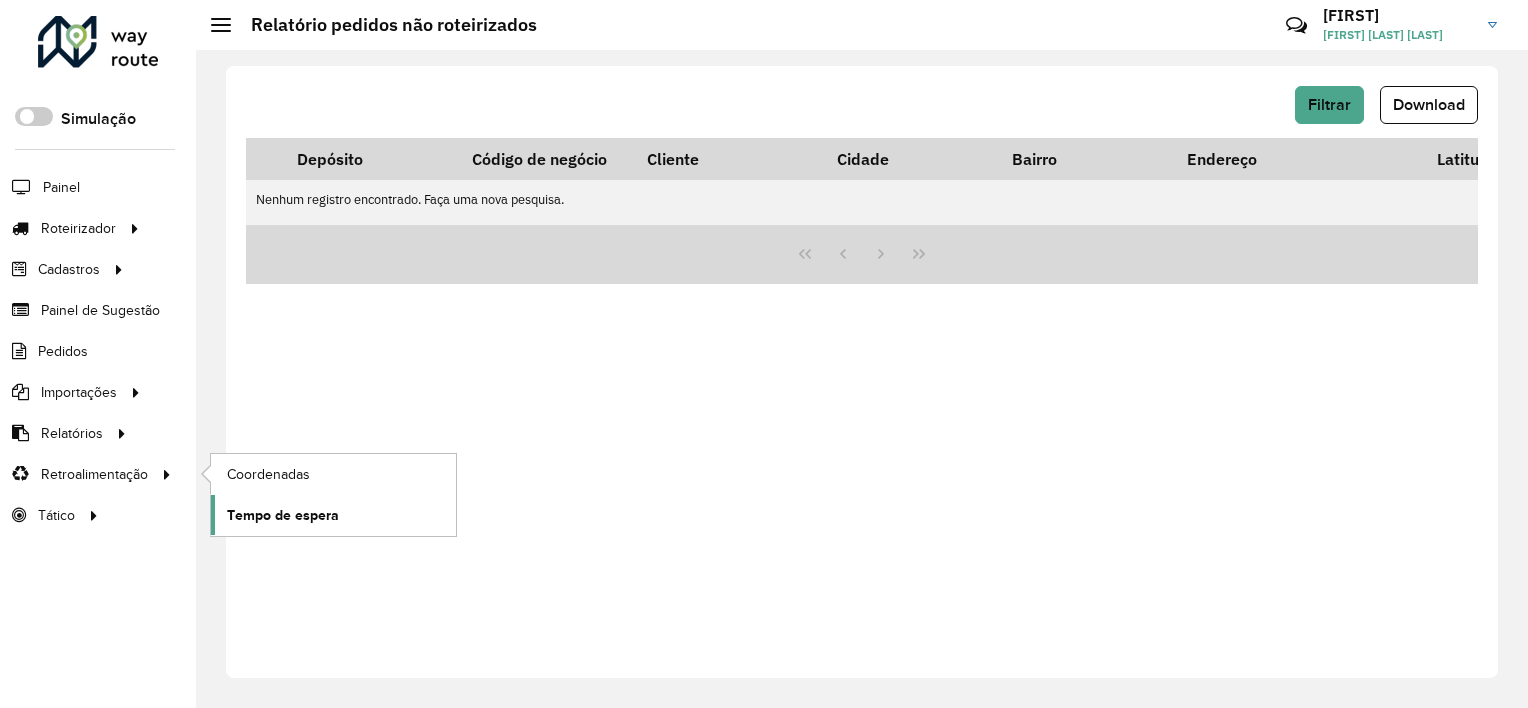click on "Tempo de espera" 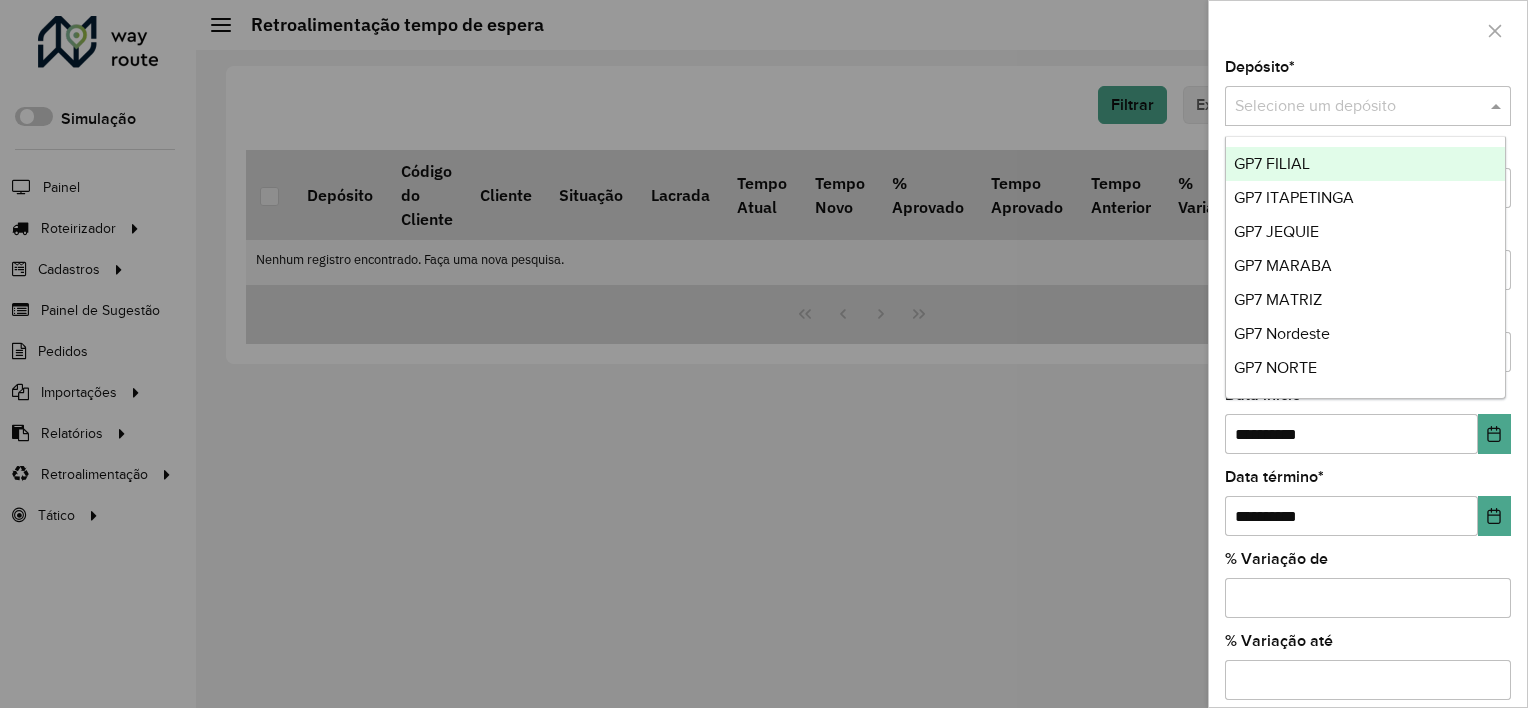 click at bounding box center [1348, 107] 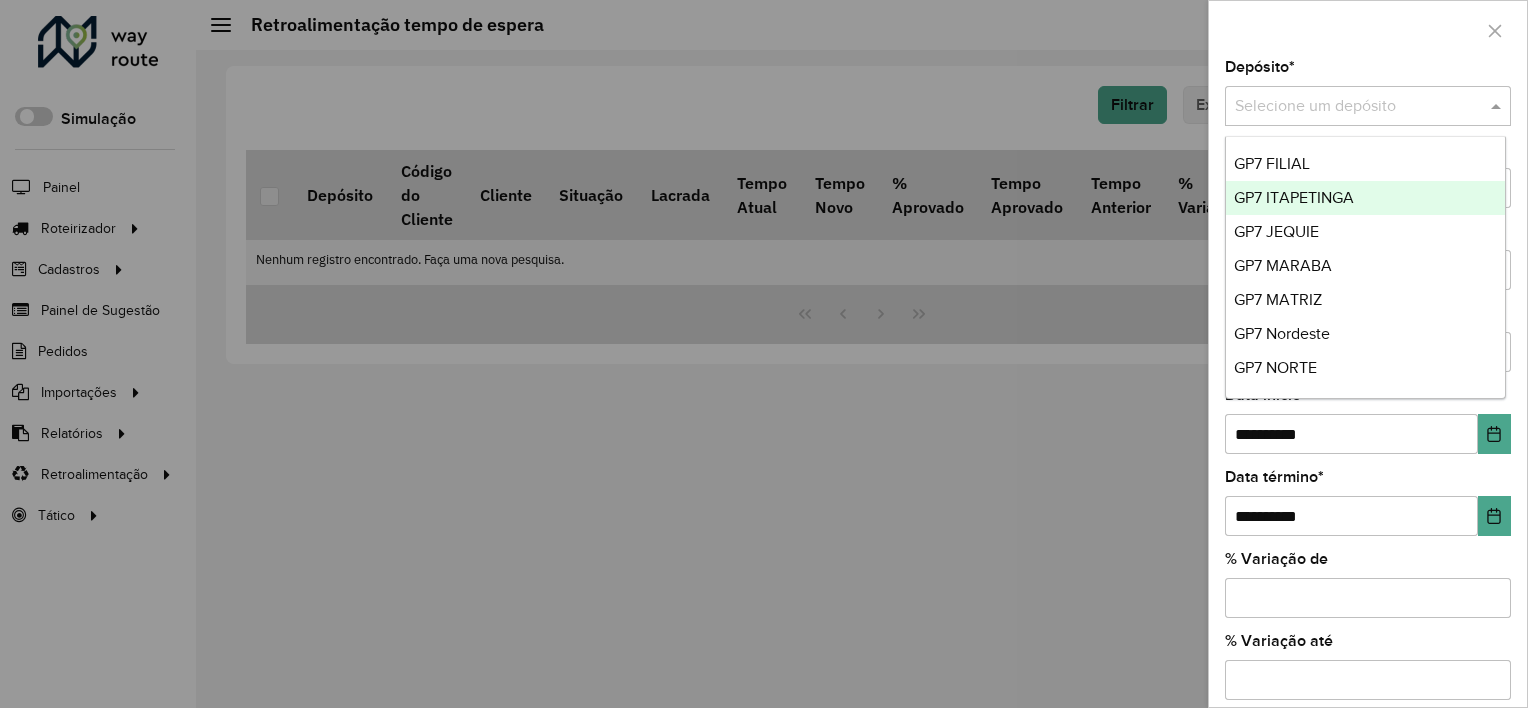 click on "GP7 ITAPETINGA" at bounding box center [1294, 197] 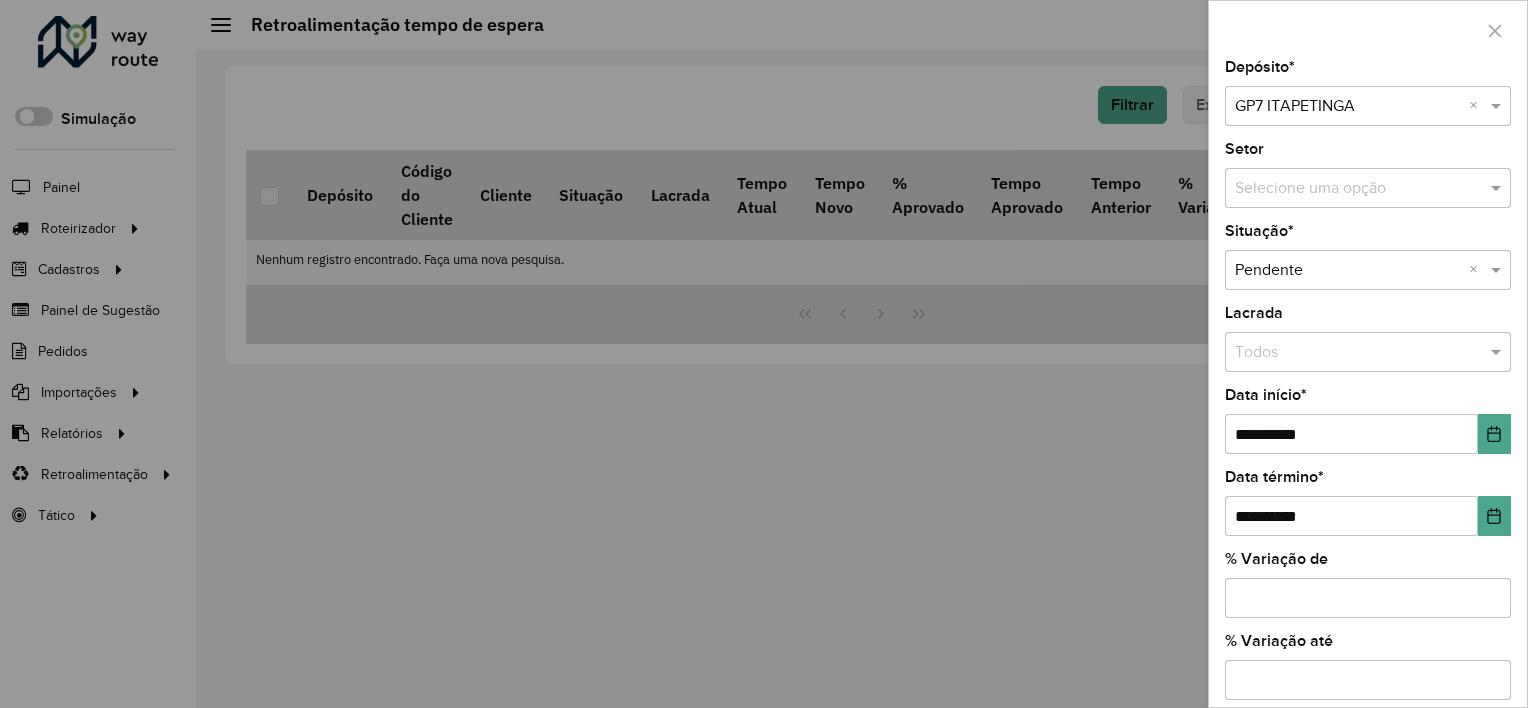 click at bounding box center (1348, 189) 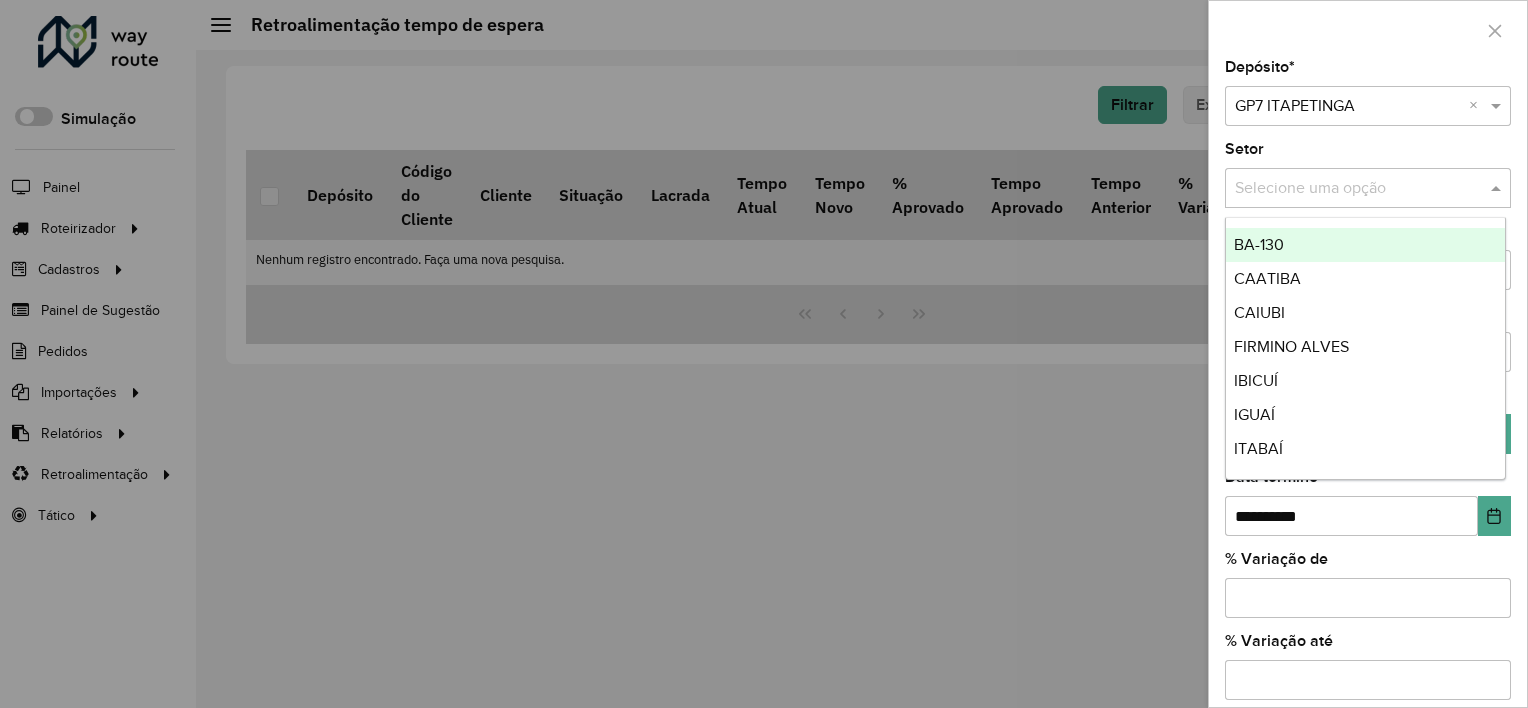 click on "Setor  Selecione uma opção" 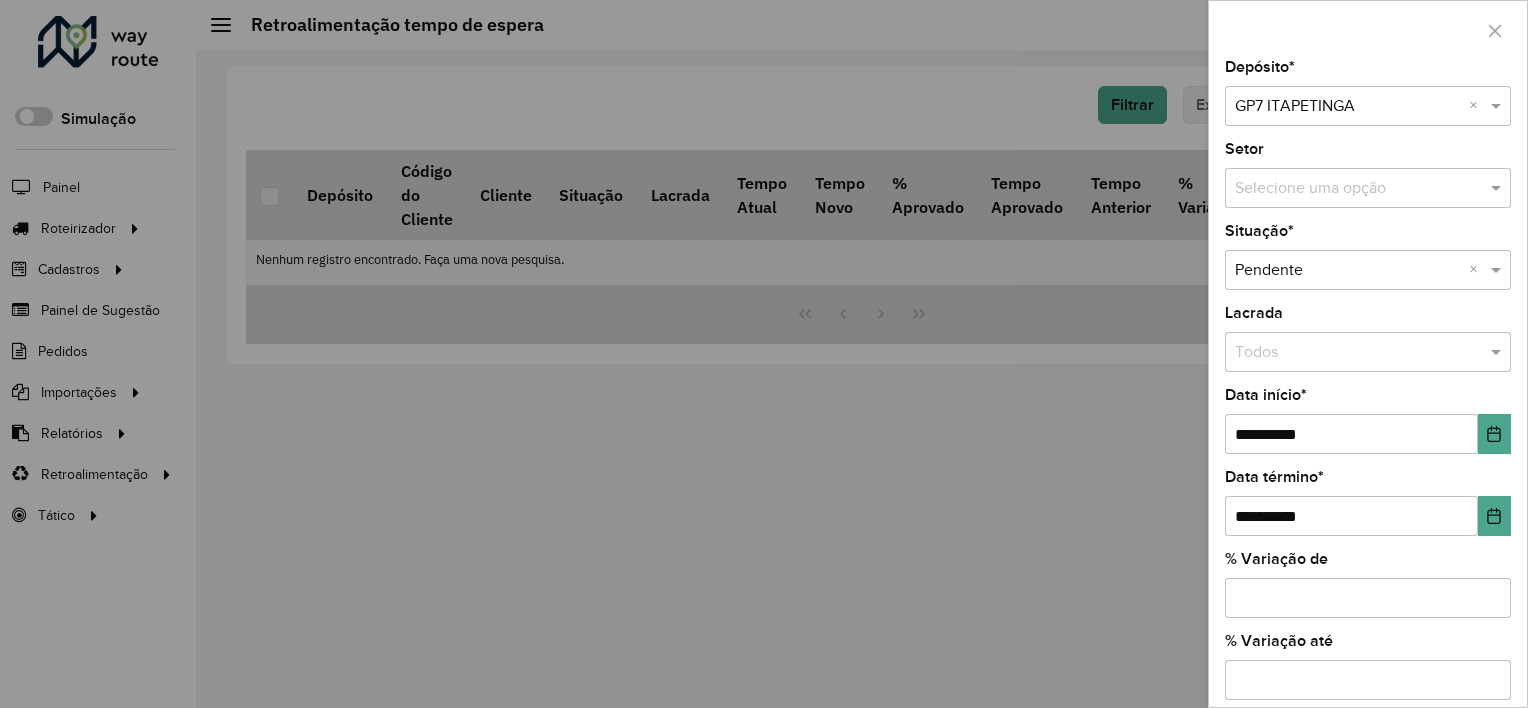 click at bounding box center (764, 354) 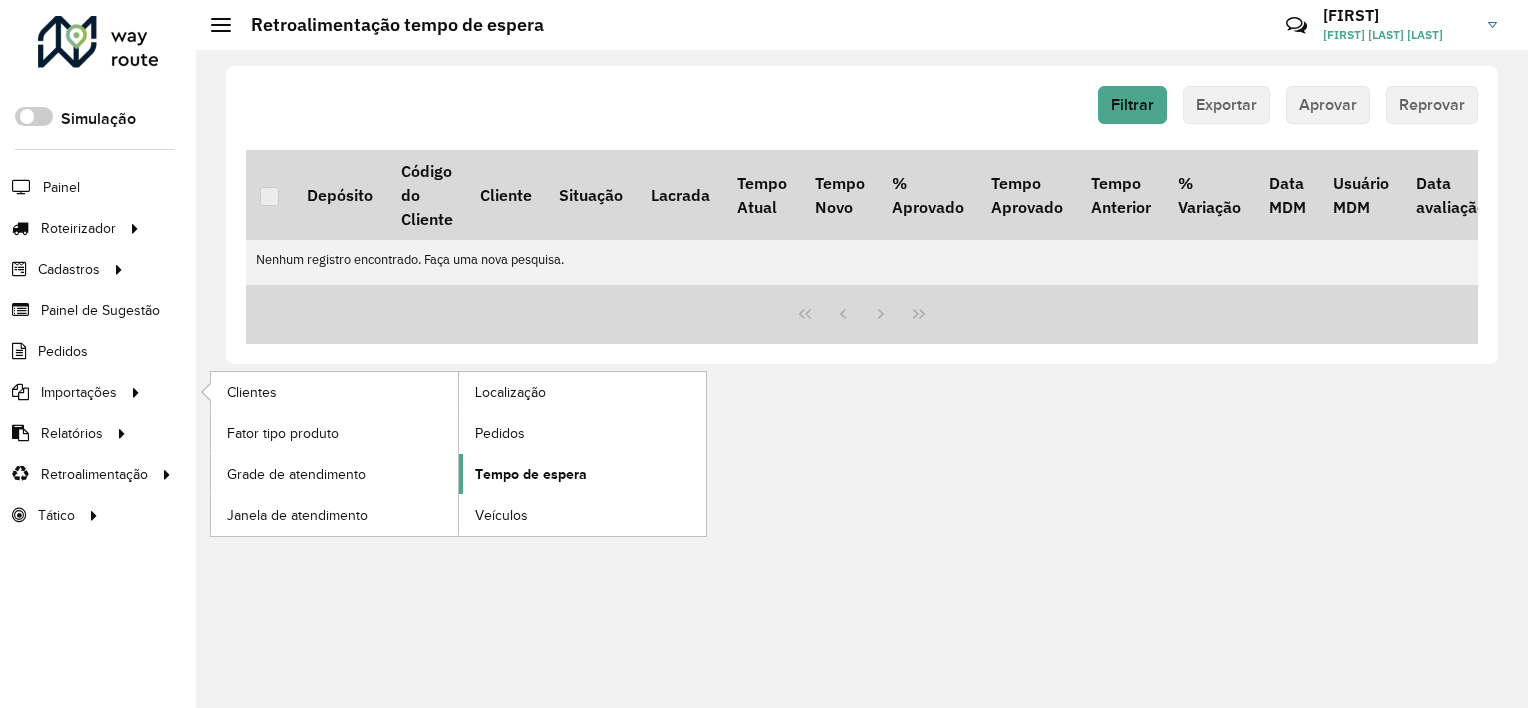click on "Tempo de espera" 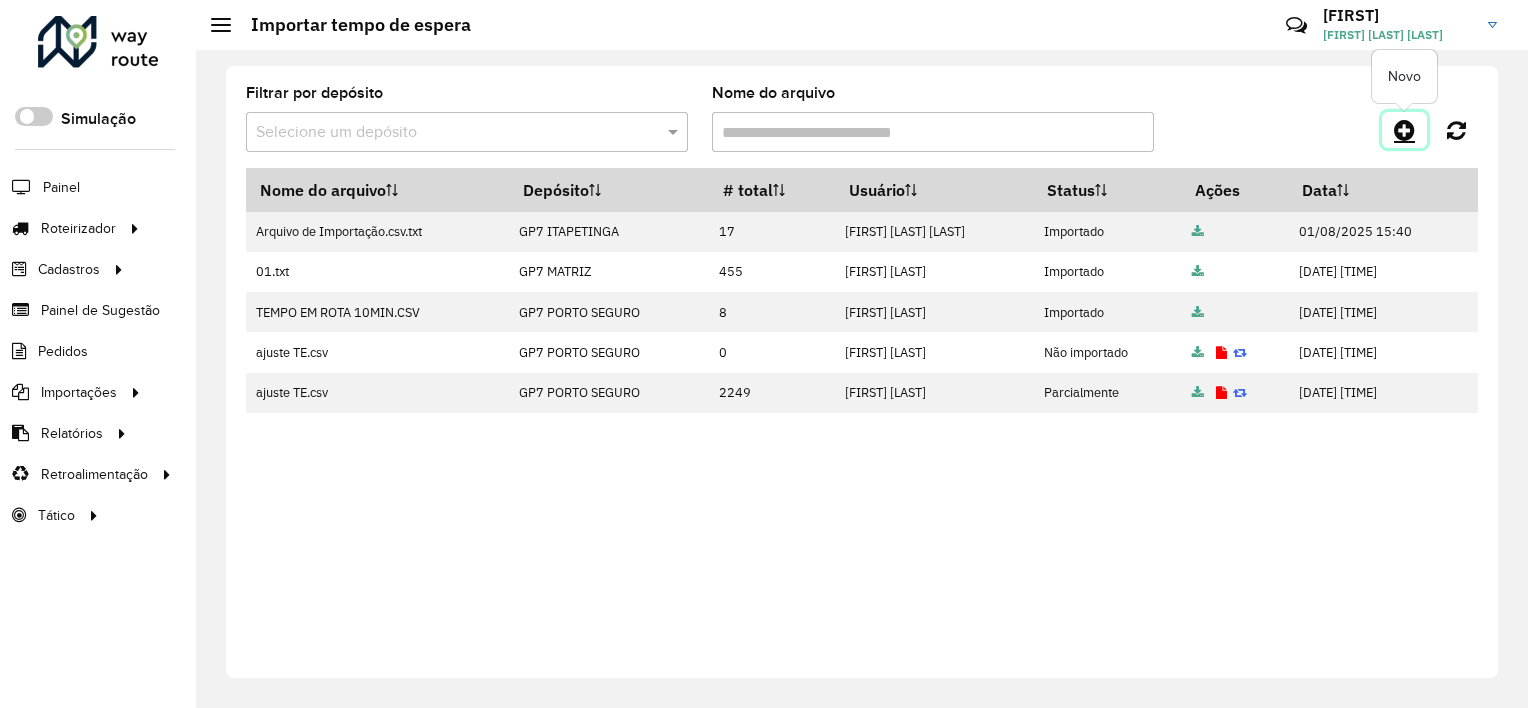 click 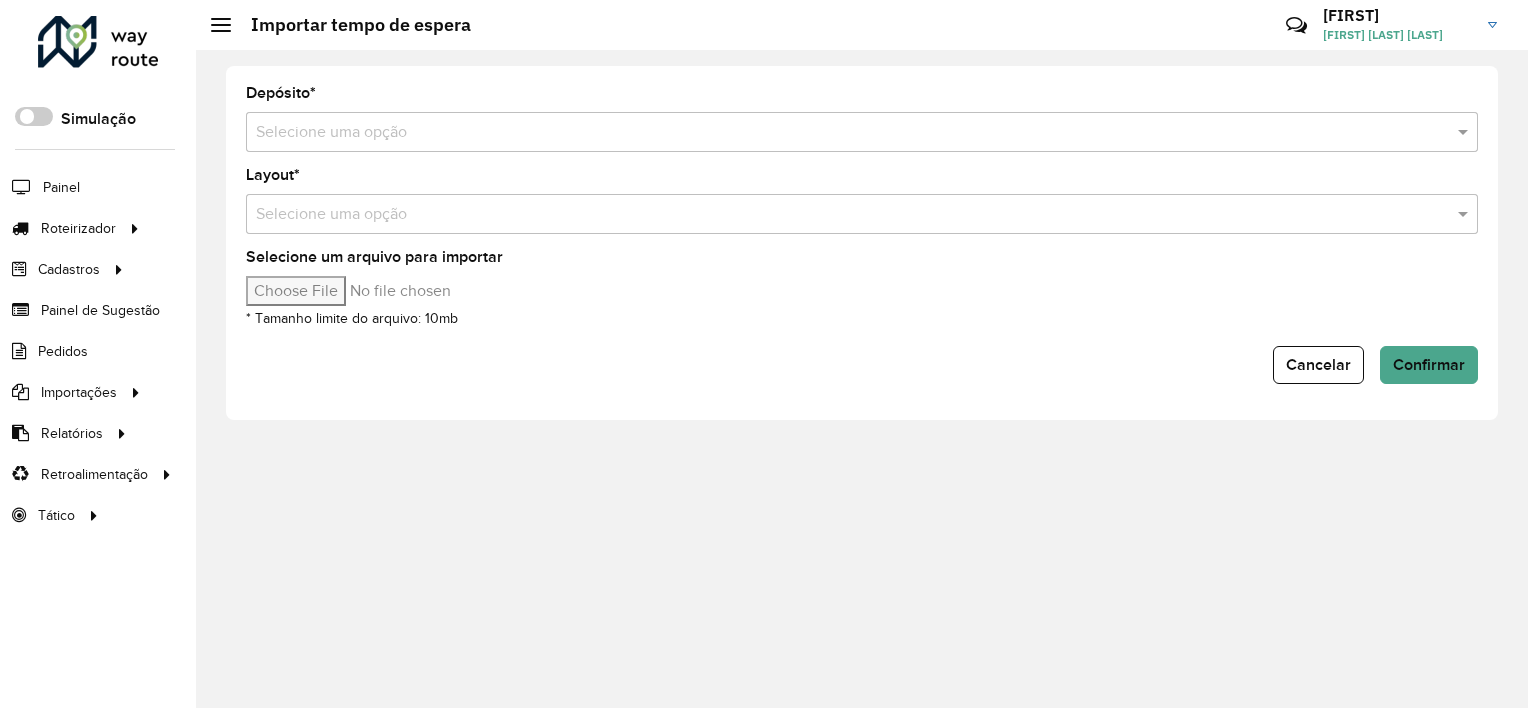 click on "Selecione um arquivo para importar" at bounding box center [416, 291] 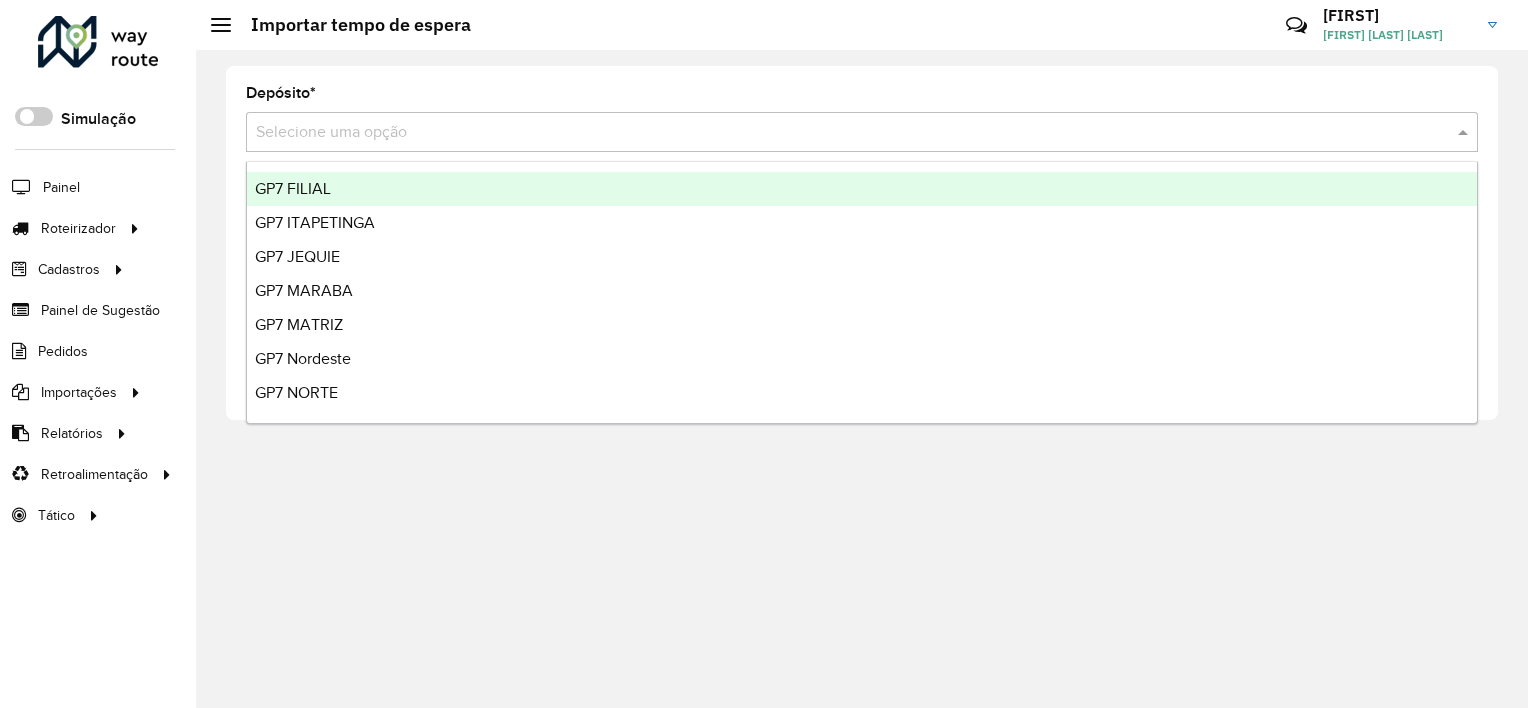 click at bounding box center (842, 133) 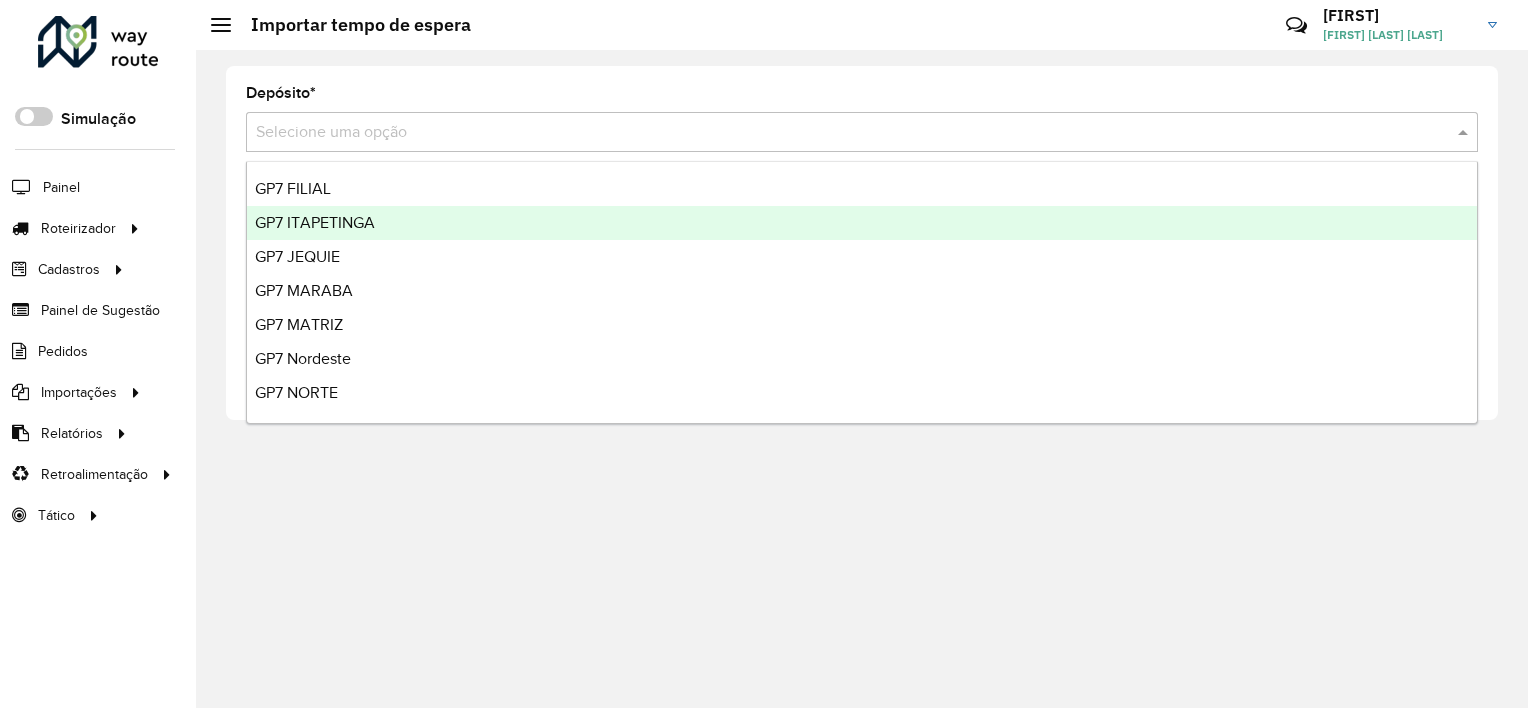 click on "GP7 ITAPETINGA" at bounding box center [315, 222] 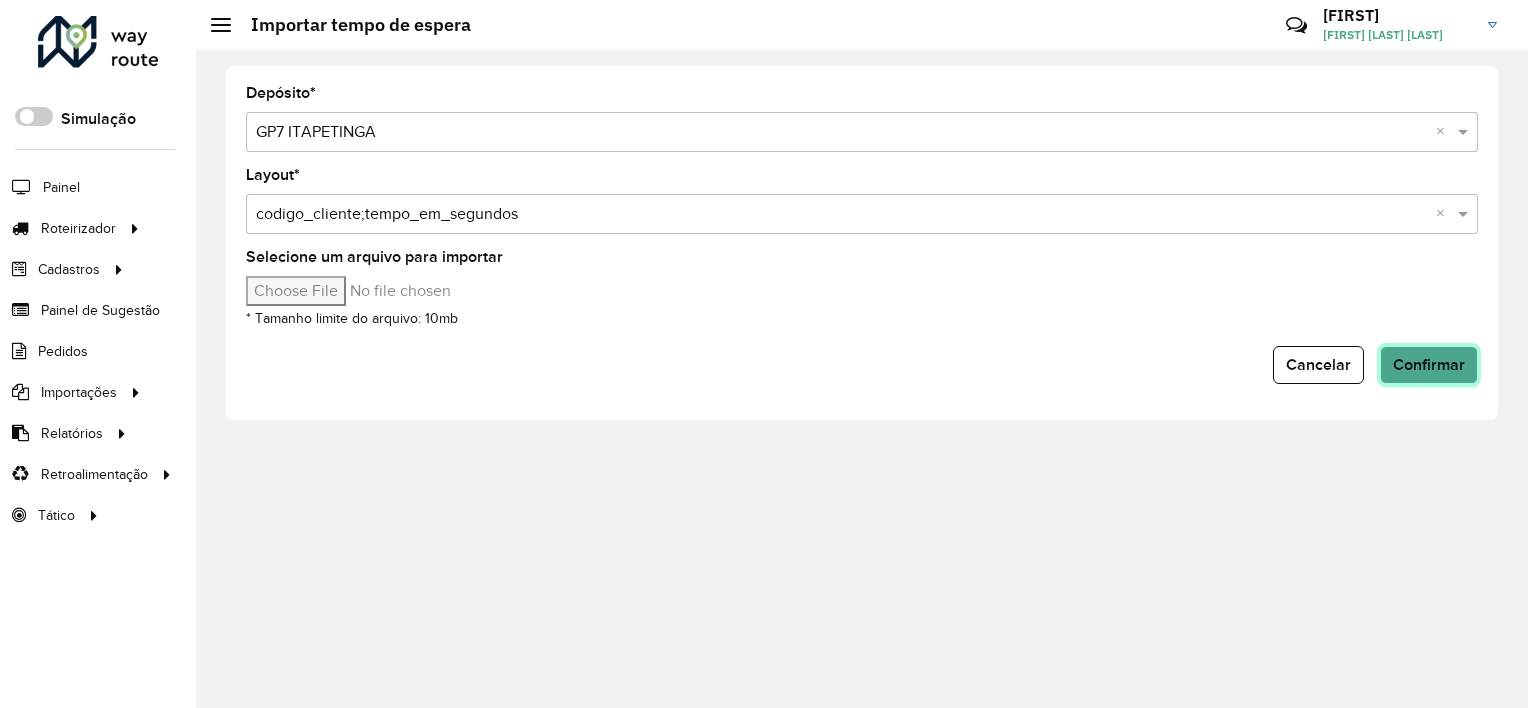 click on "Confirmar" 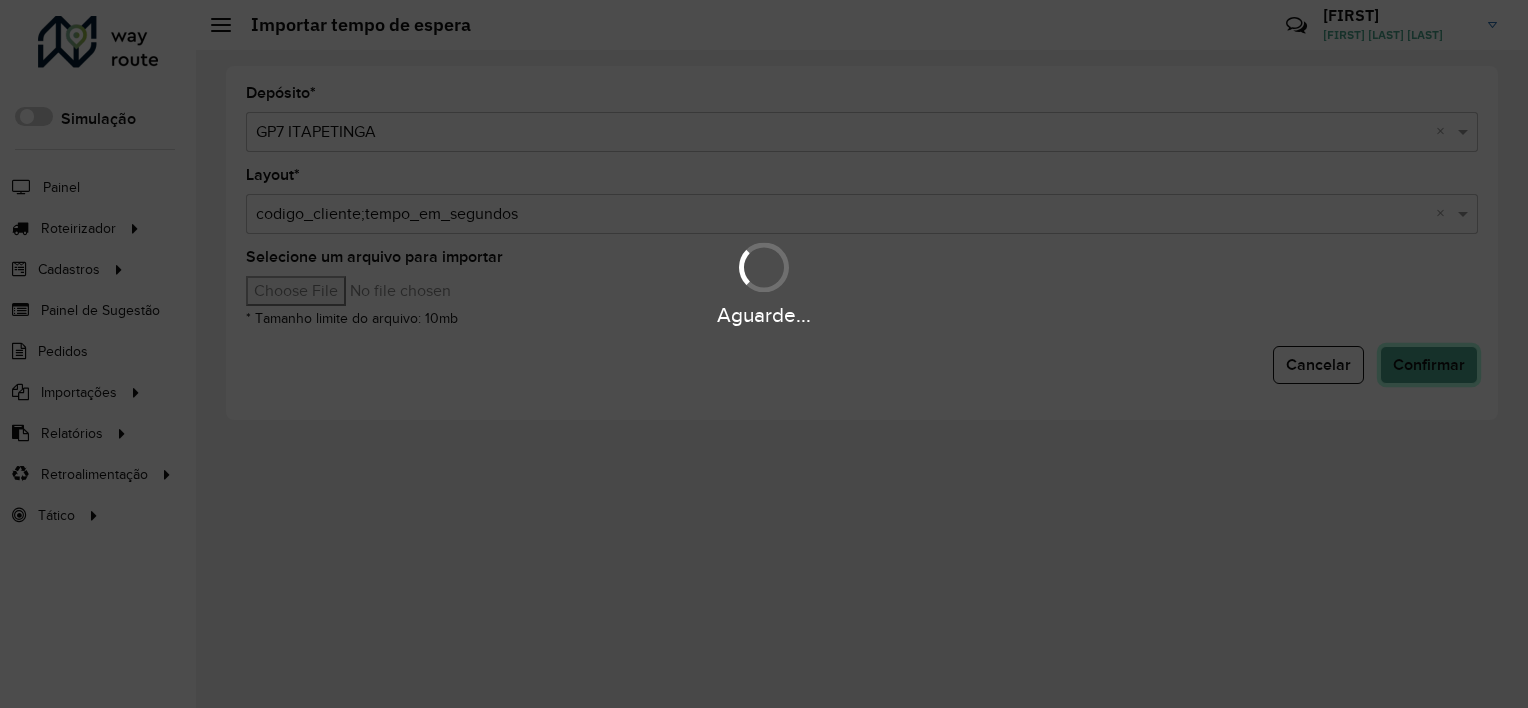 type 